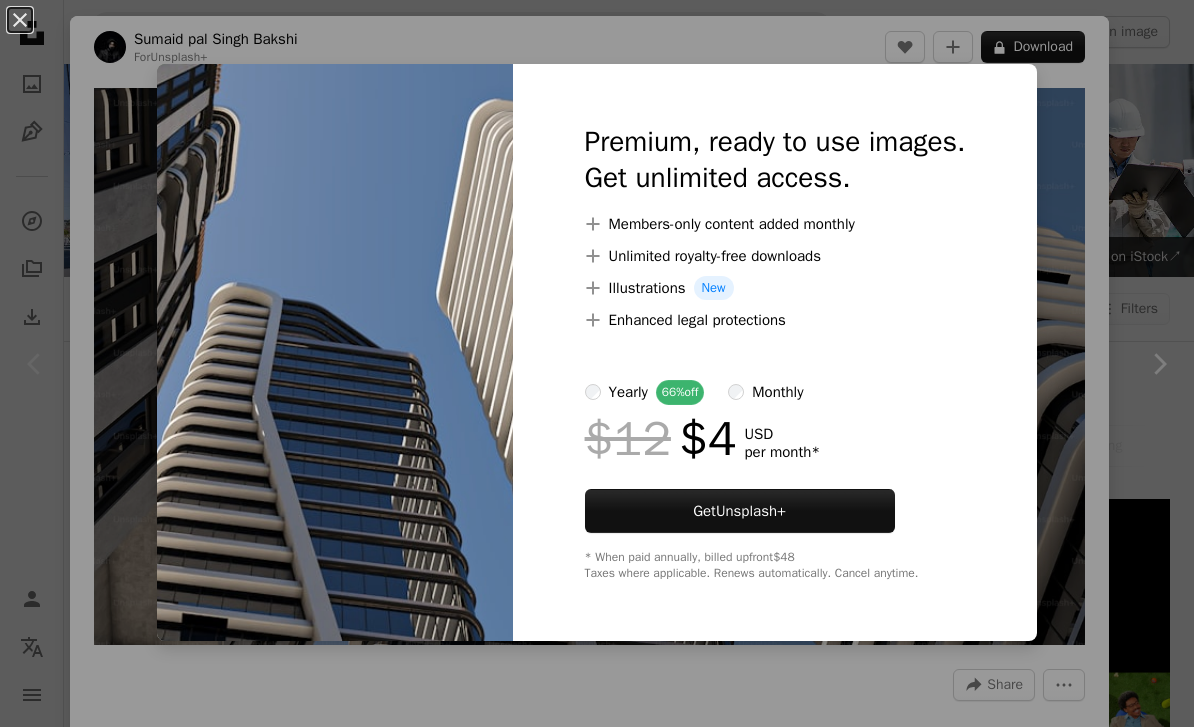 scroll, scrollTop: 370, scrollLeft: 0, axis: vertical 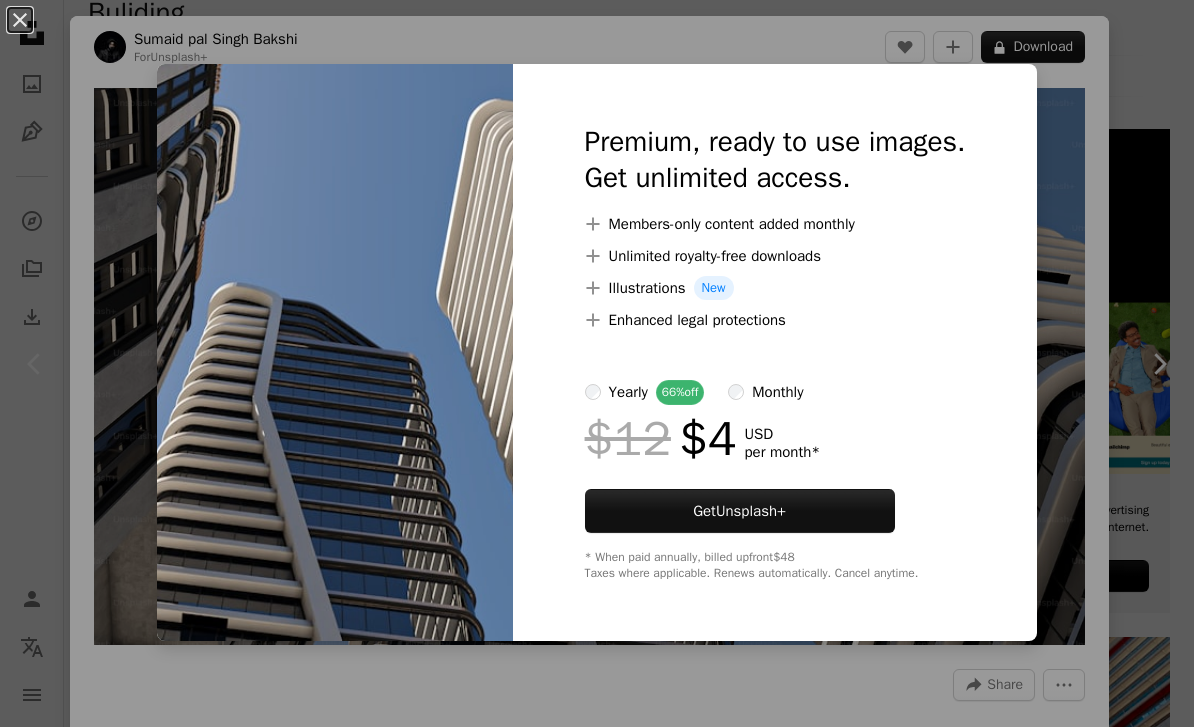 click at bounding box center (335, 352) 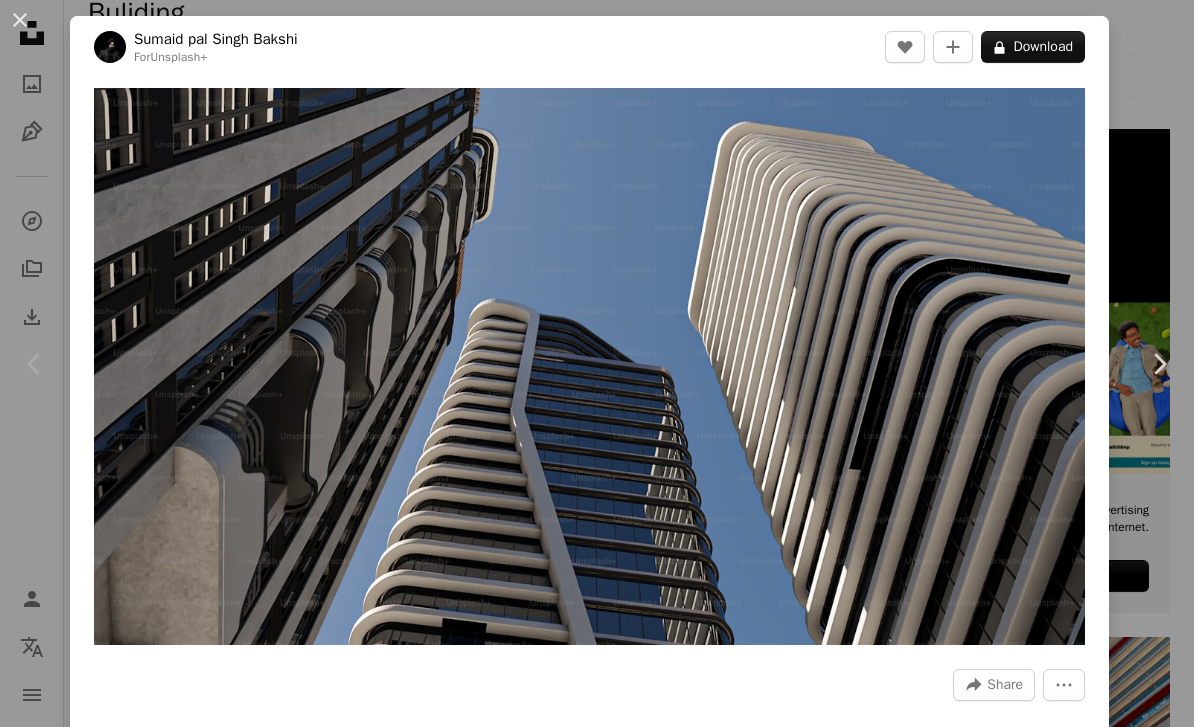 scroll, scrollTop: 0, scrollLeft: 0, axis: both 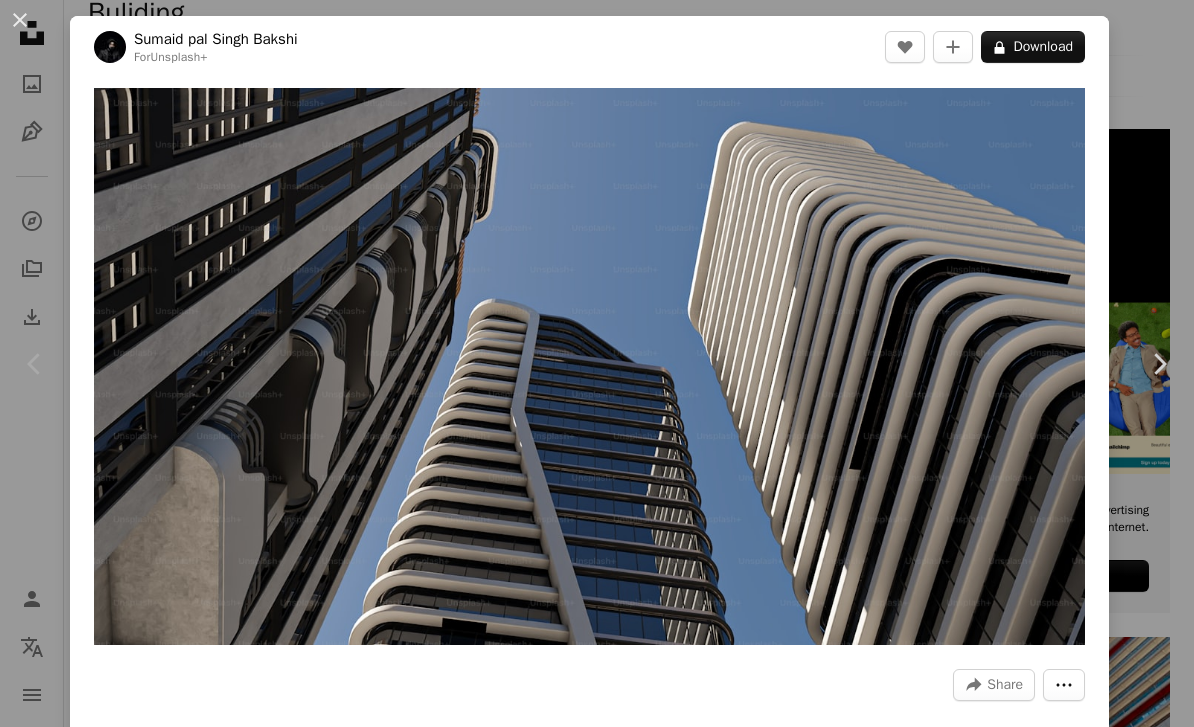click on "More Actions" 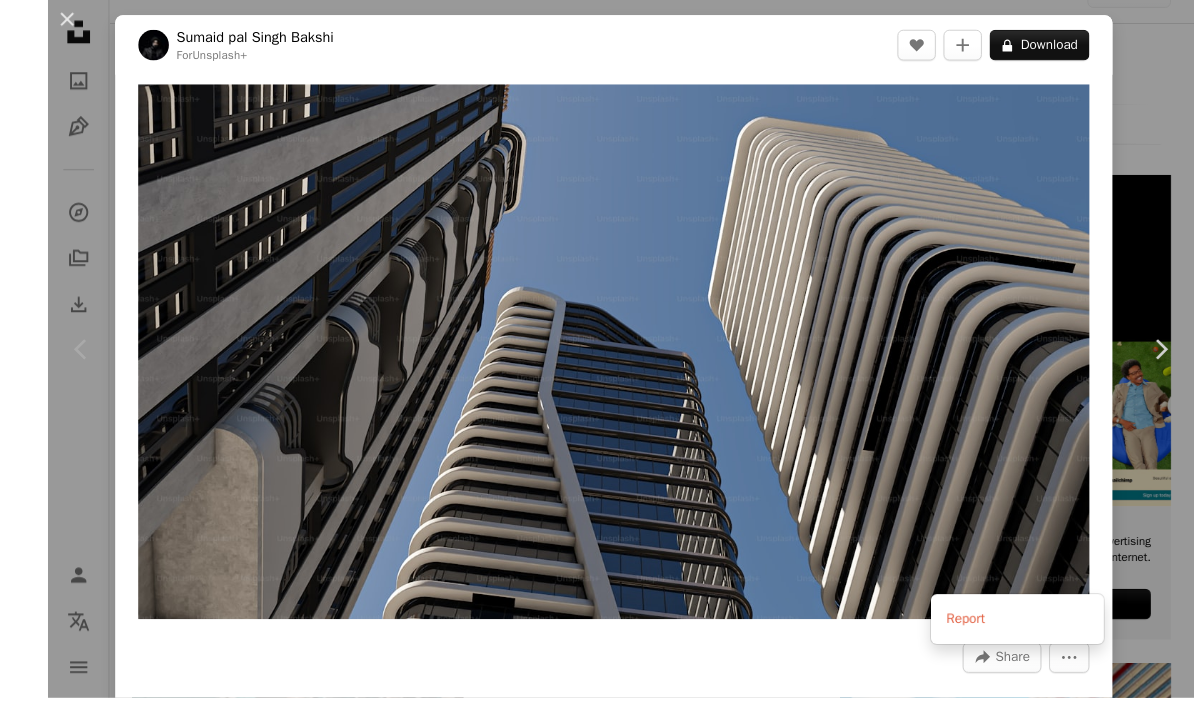 scroll, scrollTop: 389, scrollLeft: 0, axis: vertical 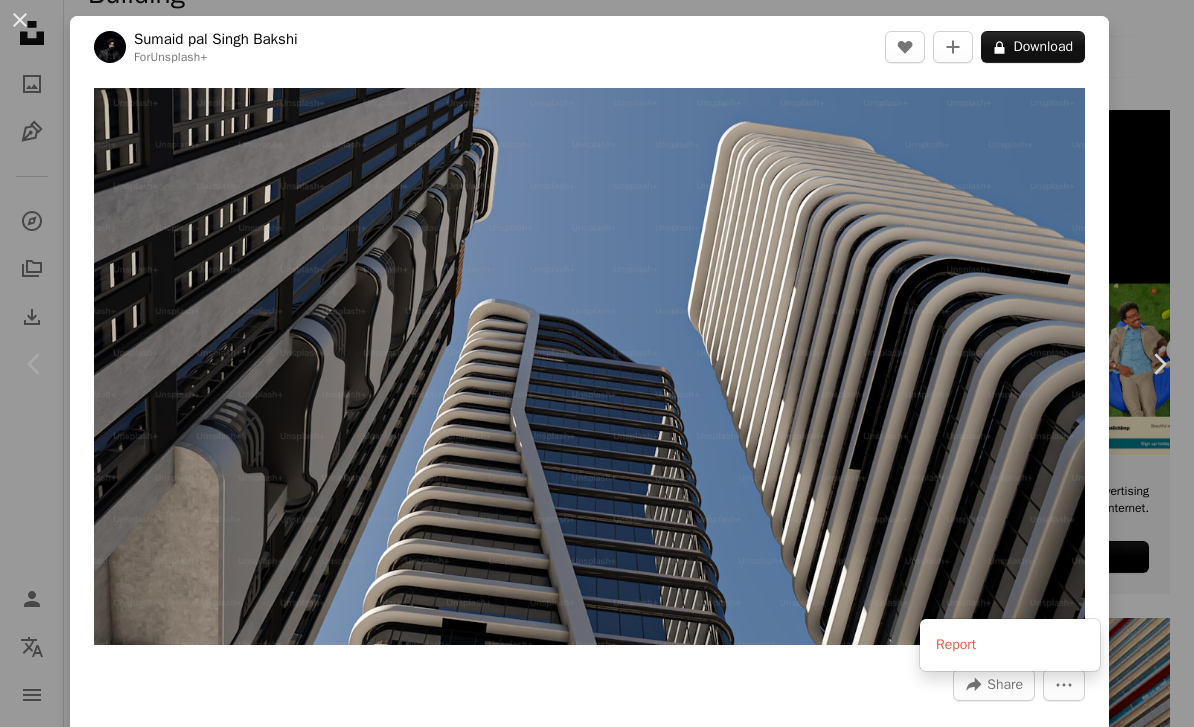 click on "An X shape Chevron left Chevron right [FIRST] [LAST] For  Unsplash+ A heart A plus sign A lock Download Zoom in A forward-right arrow Share More Actions Calendar outlined Published on  [MONTH] [DAY], [YEAR] Safety Licensed under the  Unsplash+ License city urban 3d render digital image cityscape render infrastructure skyscrapers city life urban city urban infrastructure 3d artwork 3d rendered HD Wallpapers Related images Plus sign for Unsplash+ A heart A plus sign Getty Images For  Unsplash+ A lock Download Plus sign for Unsplash+ A heart A plus sign [FIRST] [LAST] For  Unsplash+ A lock Download Plus sign for Unsplash+ A heart A plus sign [FIRST] [LAST] For  Unsplash+ A lock Download Plus sign for Unsplash+ A heart A plus sign [FIRST] [LAST] For  Unsplash+ A lock Download Plus sign for Unsplash+ A heart A plus sign Getty Images For  Unsplash+ A lock Download Plus sign for Unsplash+ A heart A plus sign Getty Images For" at bounding box center [597, 363] 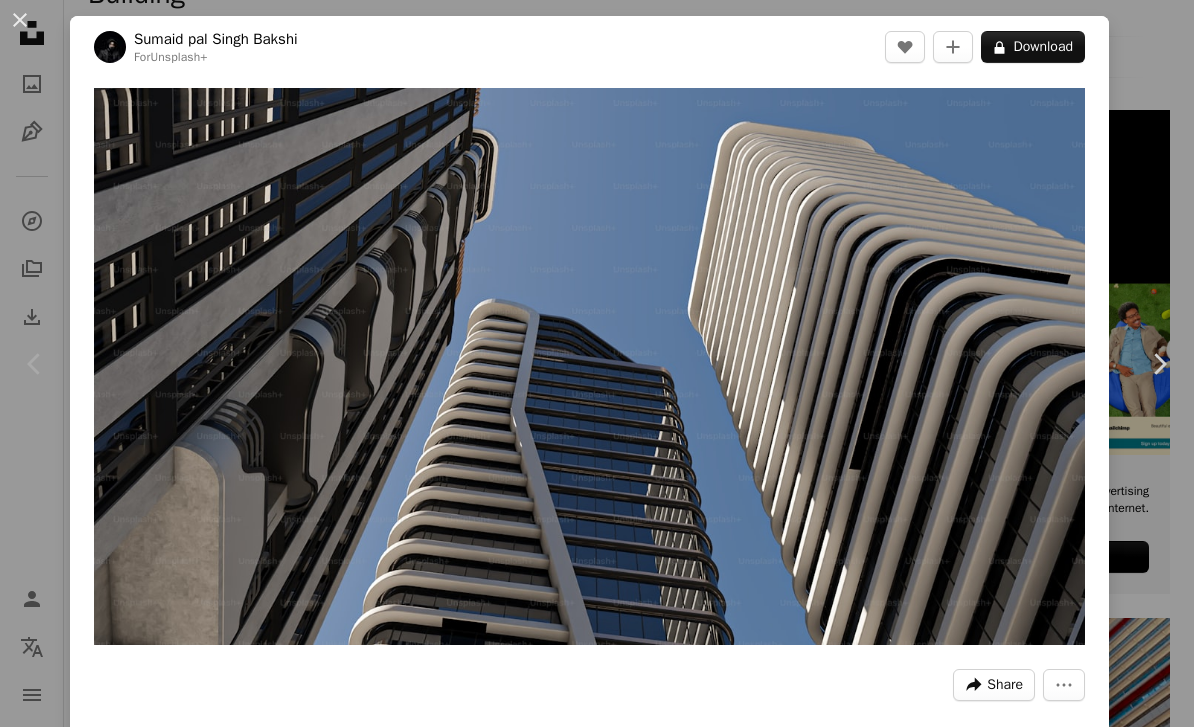 click on "Share" at bounding box center [1005, 685] 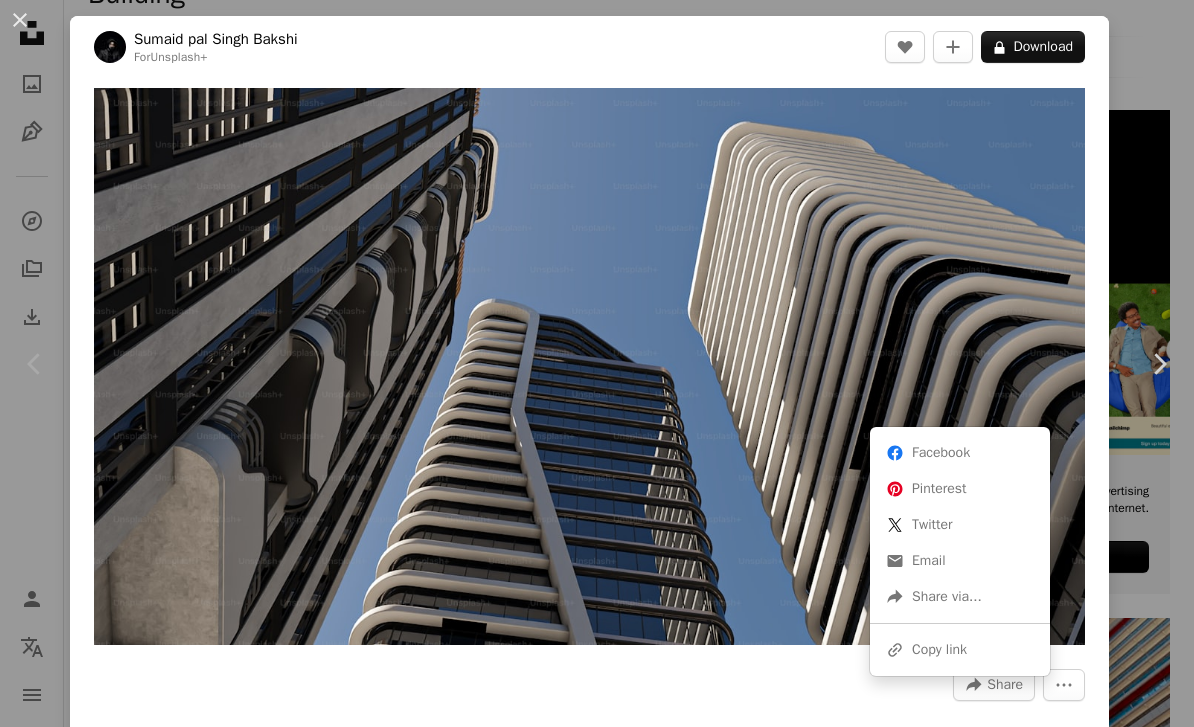 click on "A URL sharing icon (chains) Copy link" at bounding box center [960, 650] 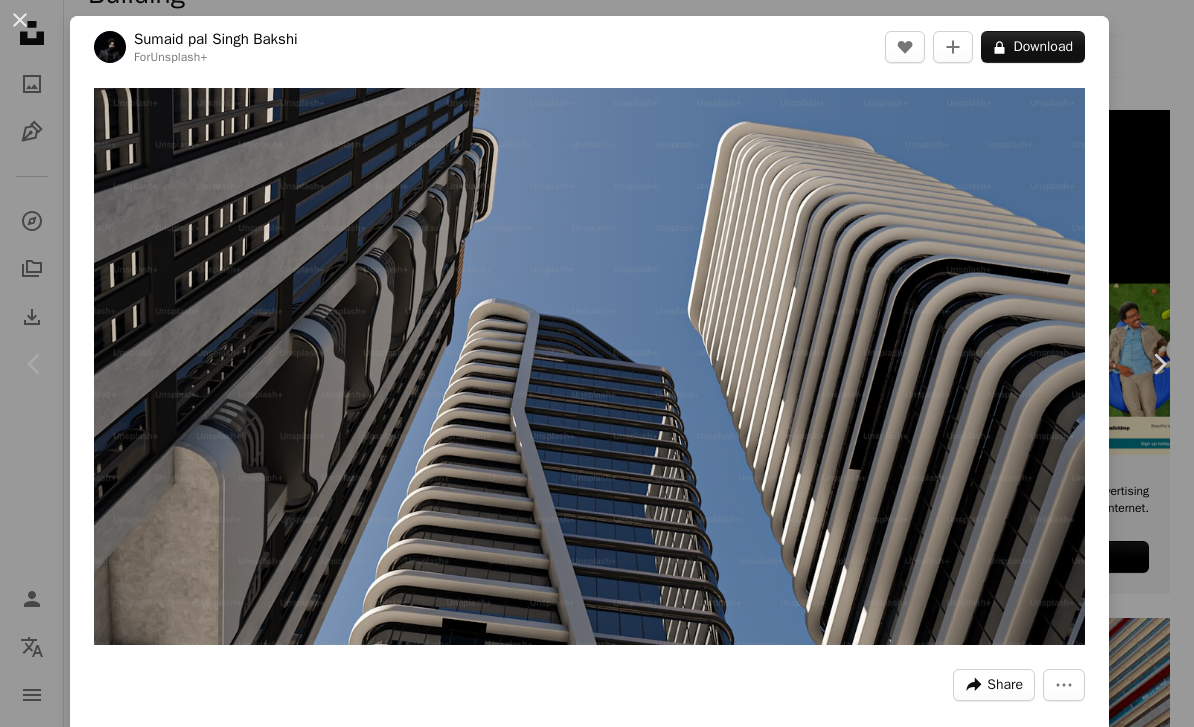 click on "A forward-right arrow Share" at bounding box center (994, 685) 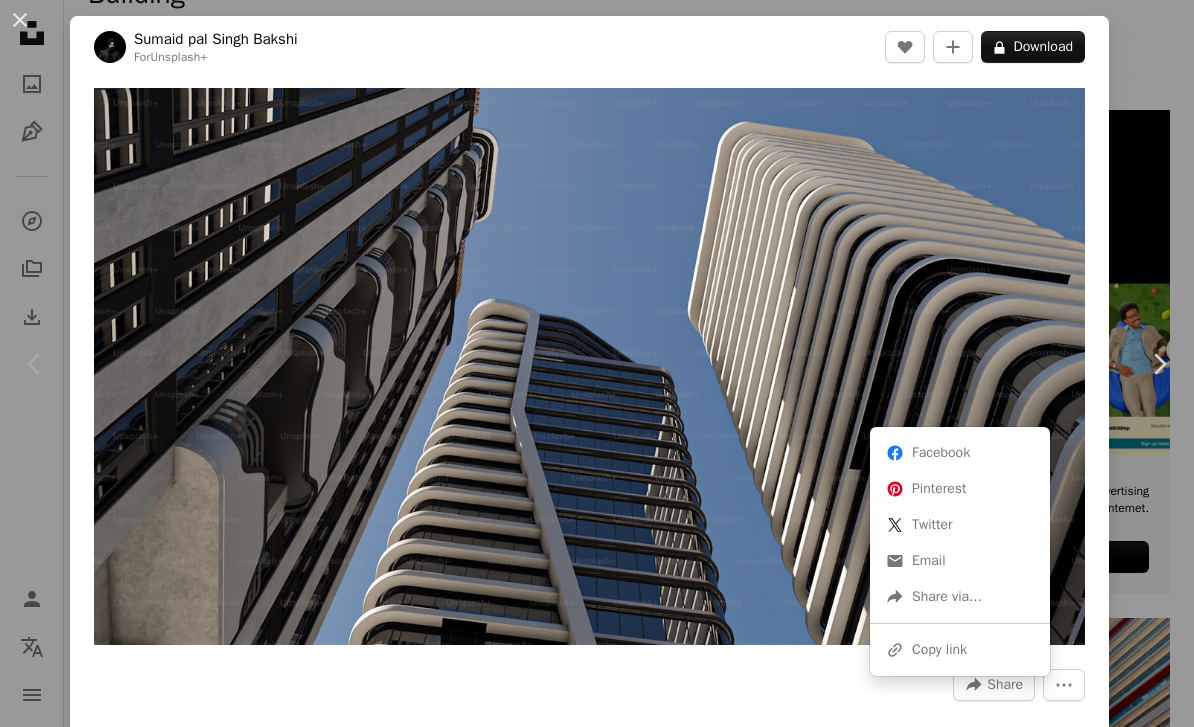 click on "An envelope Email" at bounding box center (960, 561) 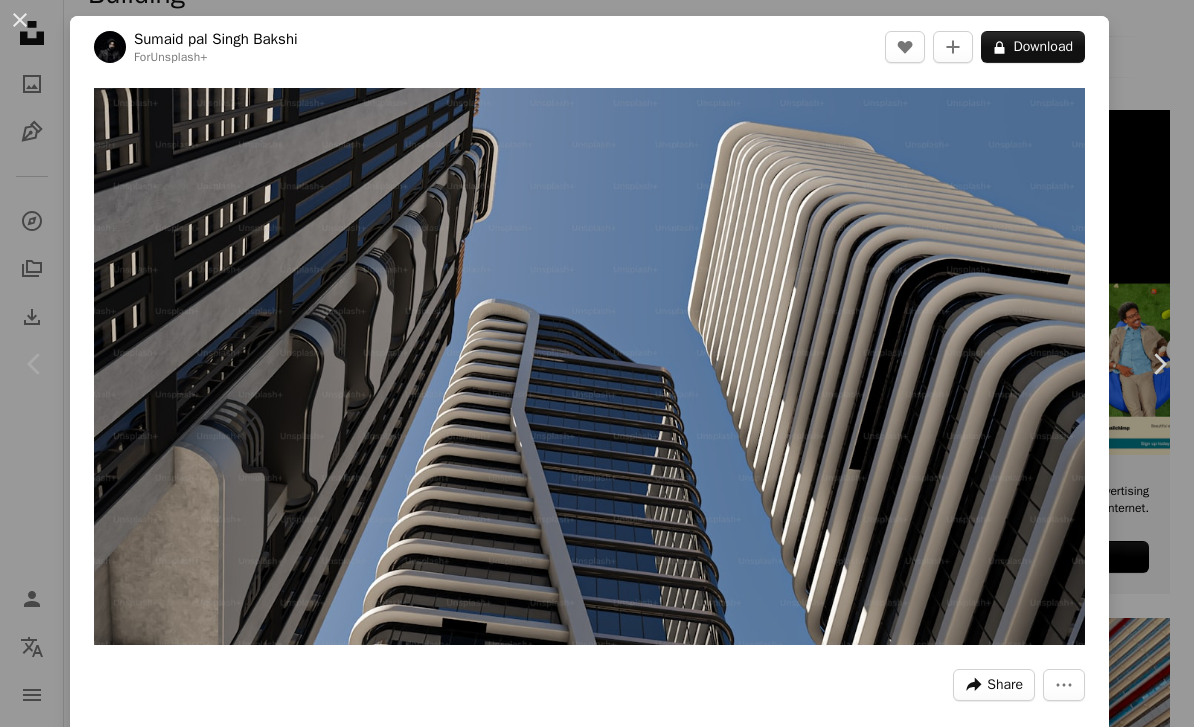 scroll, scrollTop: 708, scrollLeft: 0, axis: vertical 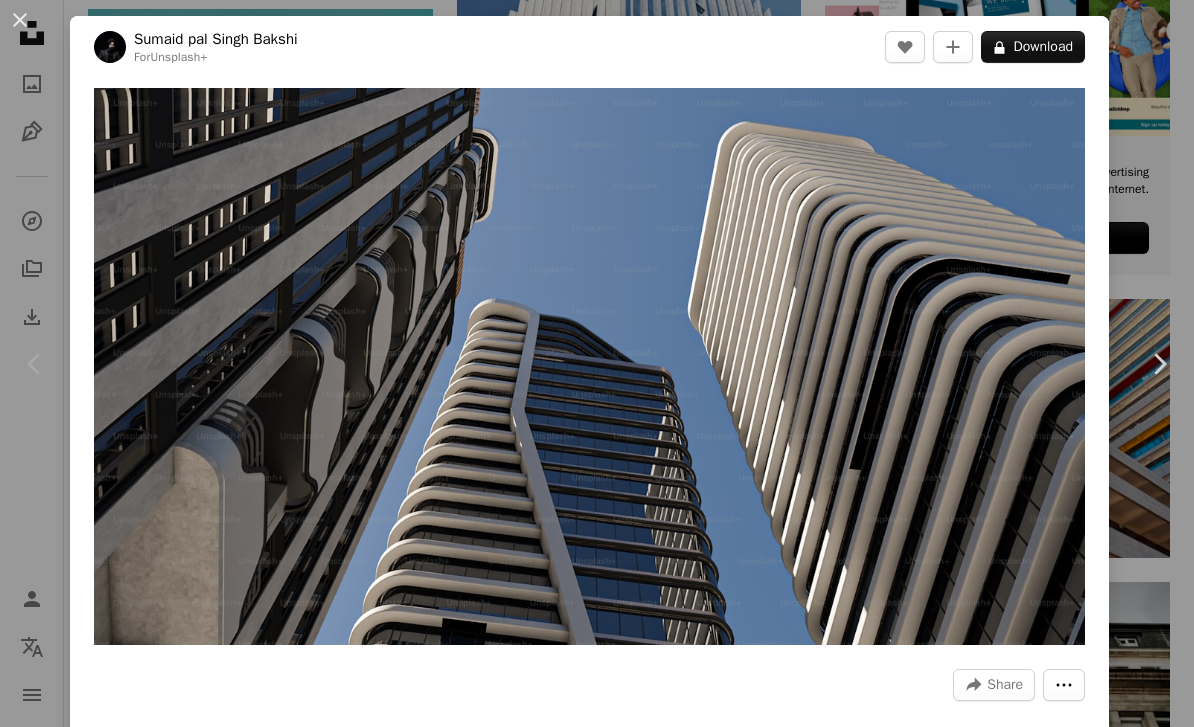 click on "More Actions" at bounding box center [1064, 685] 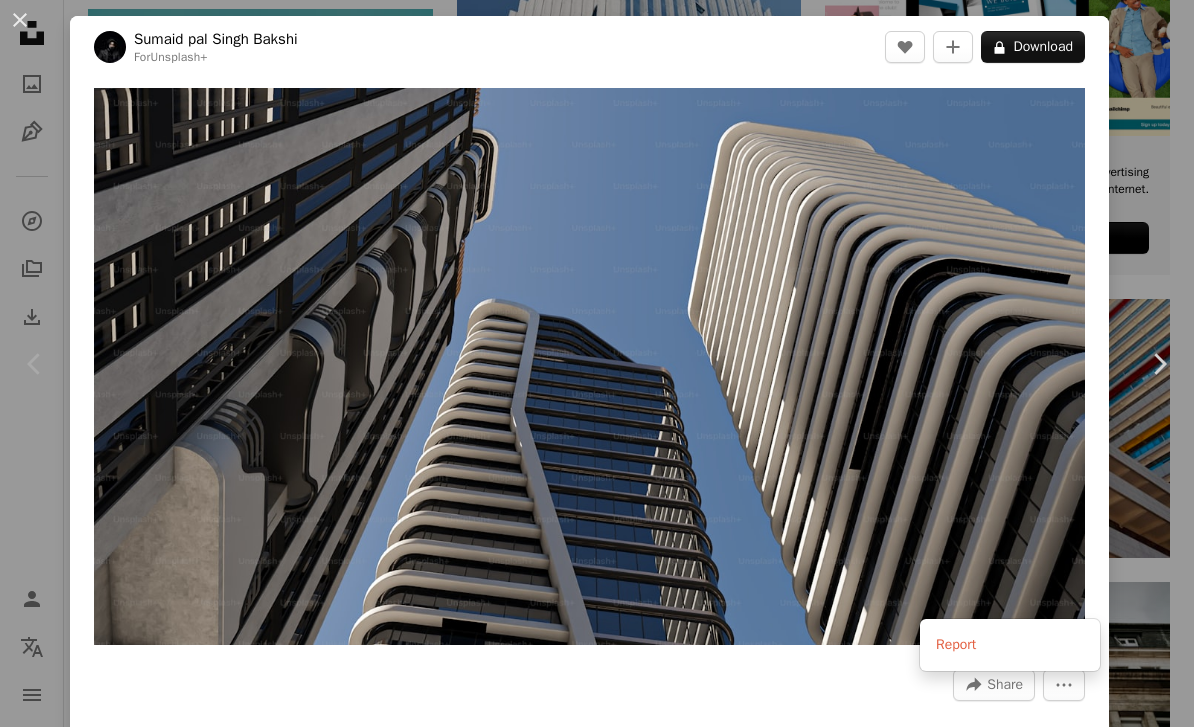 click on "An X shape Chevron left Chevron right [FIRST] [LAST] For  Unsplash+ A heart A plus sign A lock Download Zoom in A forward-right arrow Share More Actions Calendar outlined Published on  [MONTH] [DAY], [YEAR] Safety Licensed under the  Unsplash+ License city urban 3d render digital image cityscape render infrastructure skyscrapers city life urban city urban infrastructure 3d artwork 3d rendered HD Wallpapers Related images Plus sign for Unsplash+ A heart A plus sign Getty Images For  Unsplash+ A lock Download Plus sign for Unsplash+ A heart A plus sign [FIRST] [LAST] For  Unsplash+ A lock Download Plus sign for Unsplash+ A heart A plus sign [FIRST] [LAST] For  Unsplash+ A lock Download Plus sign for Unsplash+ A heart A plus sign [FIRST] [LAST] For  Unsplash+ A lock Download Plus sign for Unsplash+ A heart A plus sign Getty Images For  Unsplash+ A lock Download Plus sign for Unsplash+ A heart A plus sign Getty Images For" at bounding box center [597, 363] 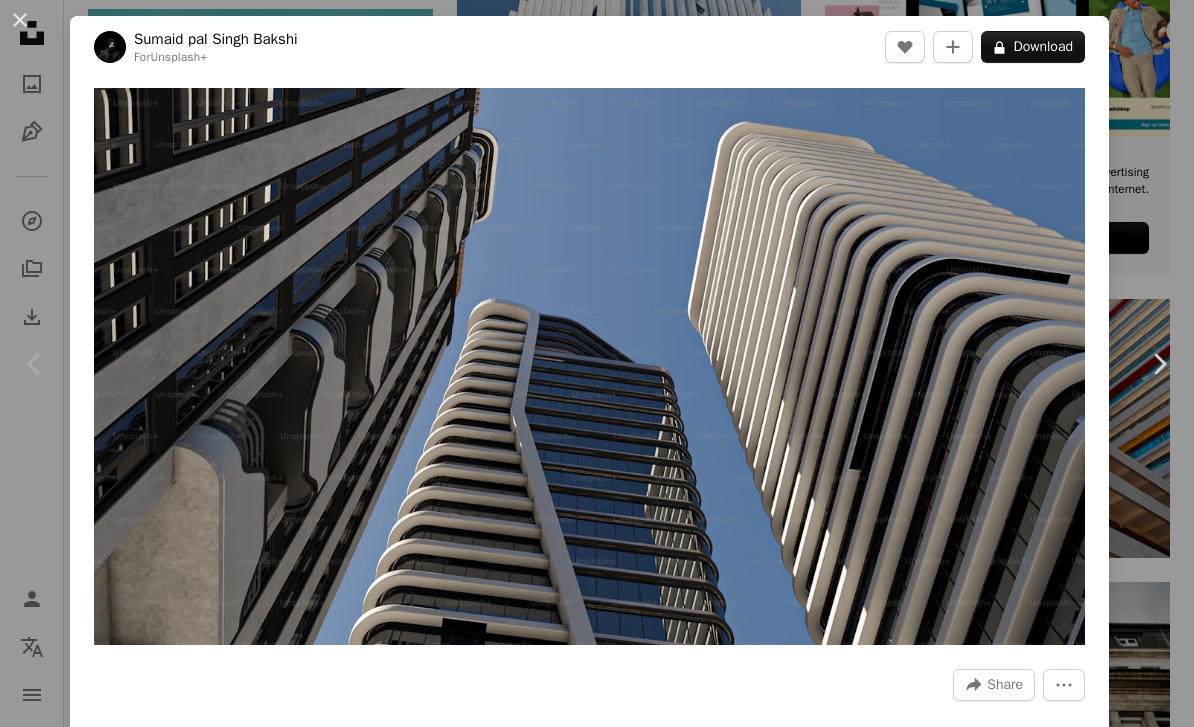 click on "A lock Download" at bounding box center (1033, 47) 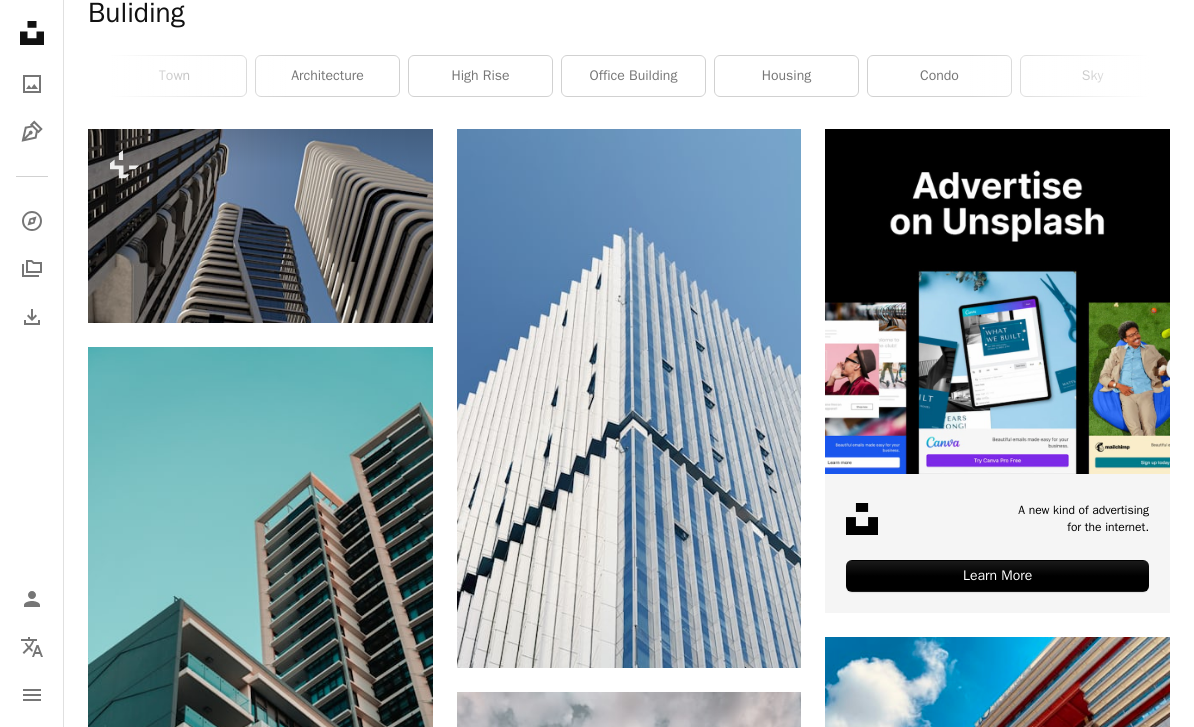 click at bounding box center [629, 398] 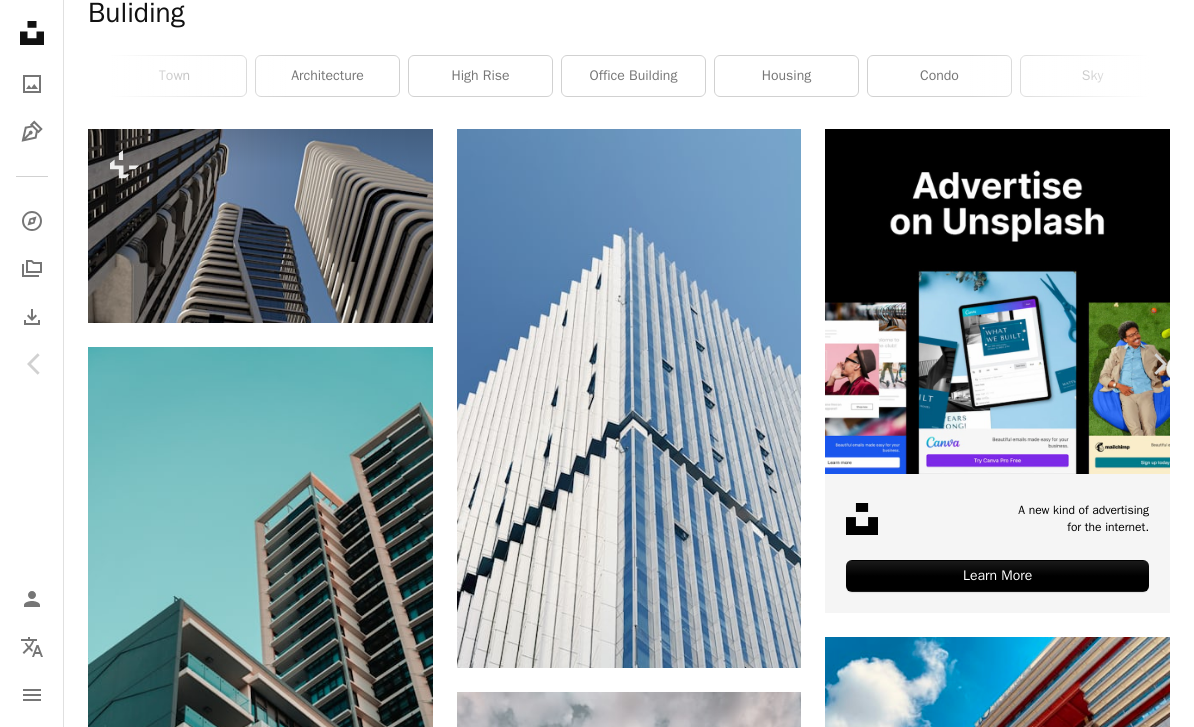 click on "Download free" at bounding box center (995, 4107) 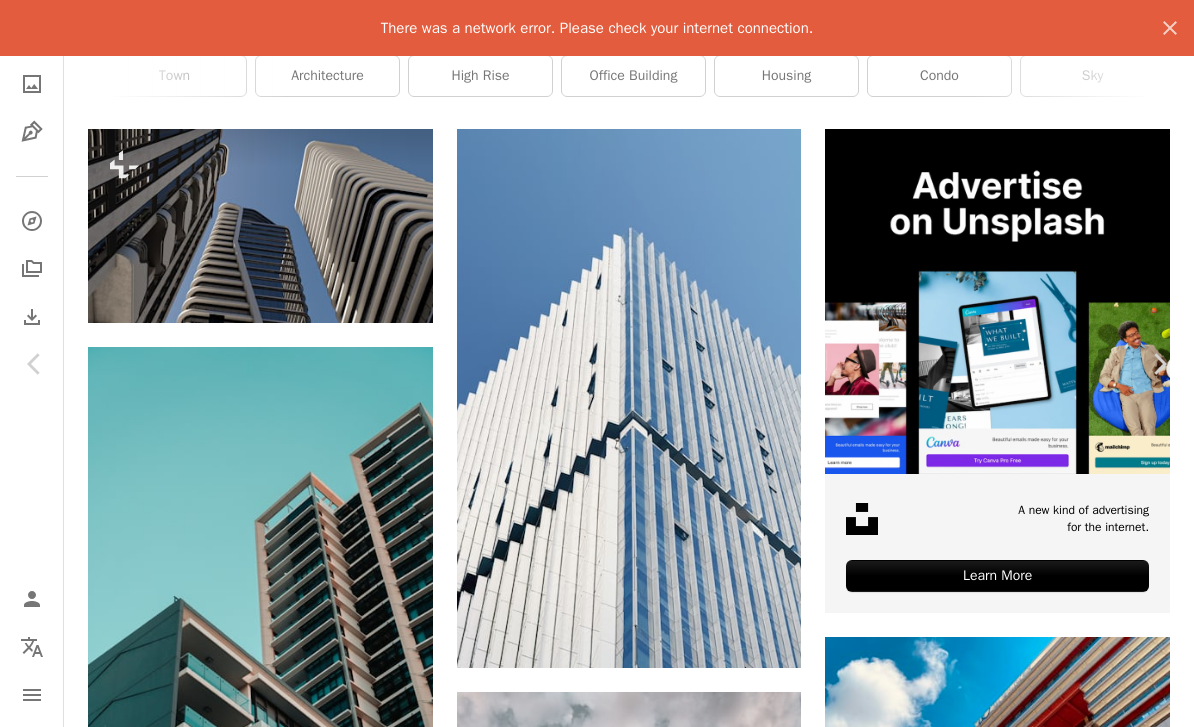 scroll, scrollTop: 0, scrollLeft: 0, axis: both 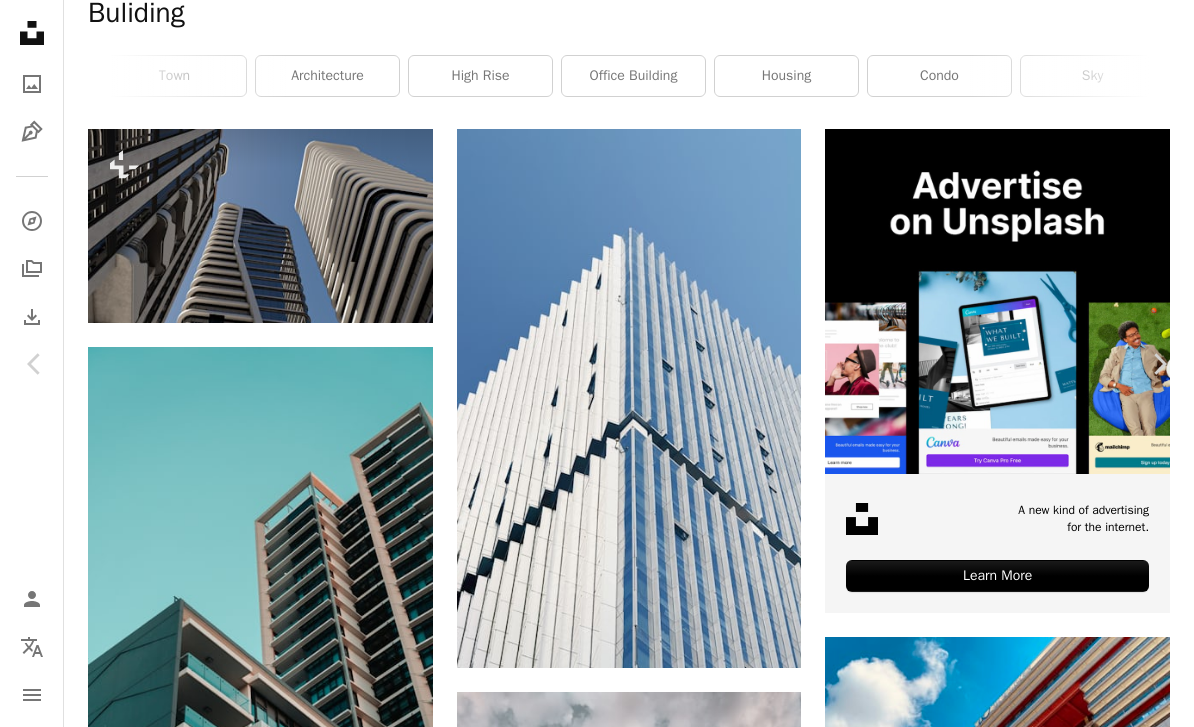 click on "An X shape Chevron left Chevron right [NAME] [LAST] A heart A plus sign Download free Chevron down Zoom in A forward-right arrow Share Info icon Info More Actions Browse premium related images on iStock  |  Save 20% with code UNSPLASH20 Related images" at bounding box center (597, 4423) 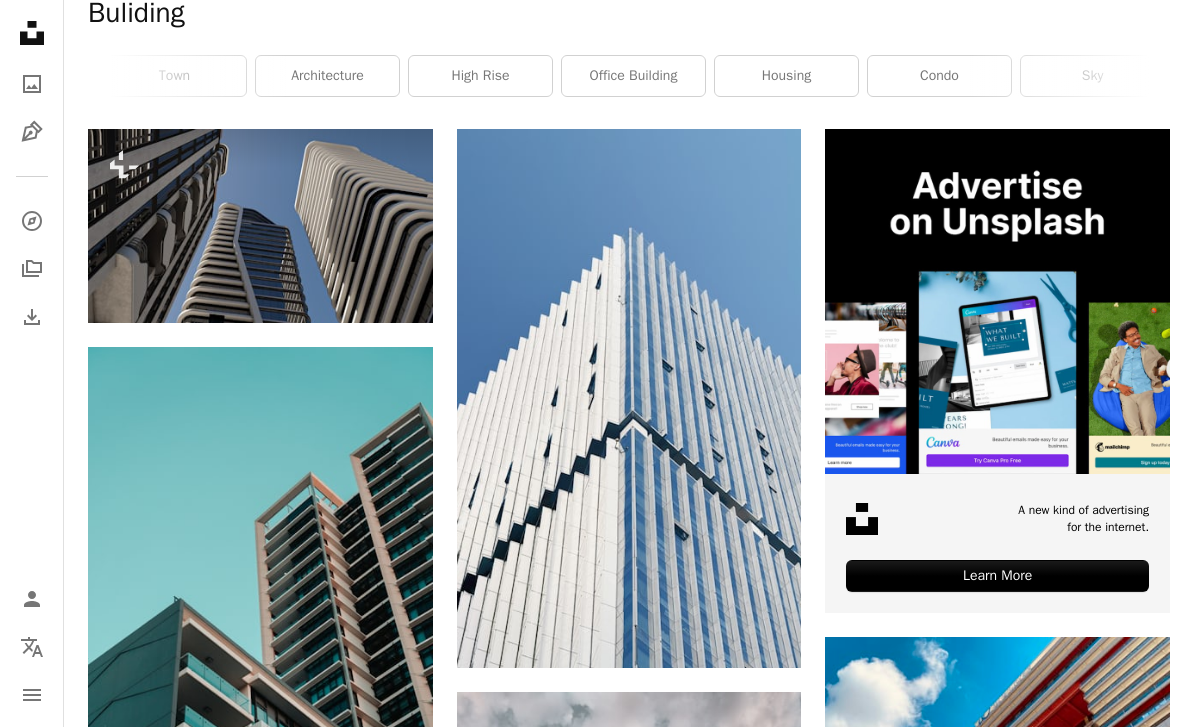 click at bounding box center (629, 398) 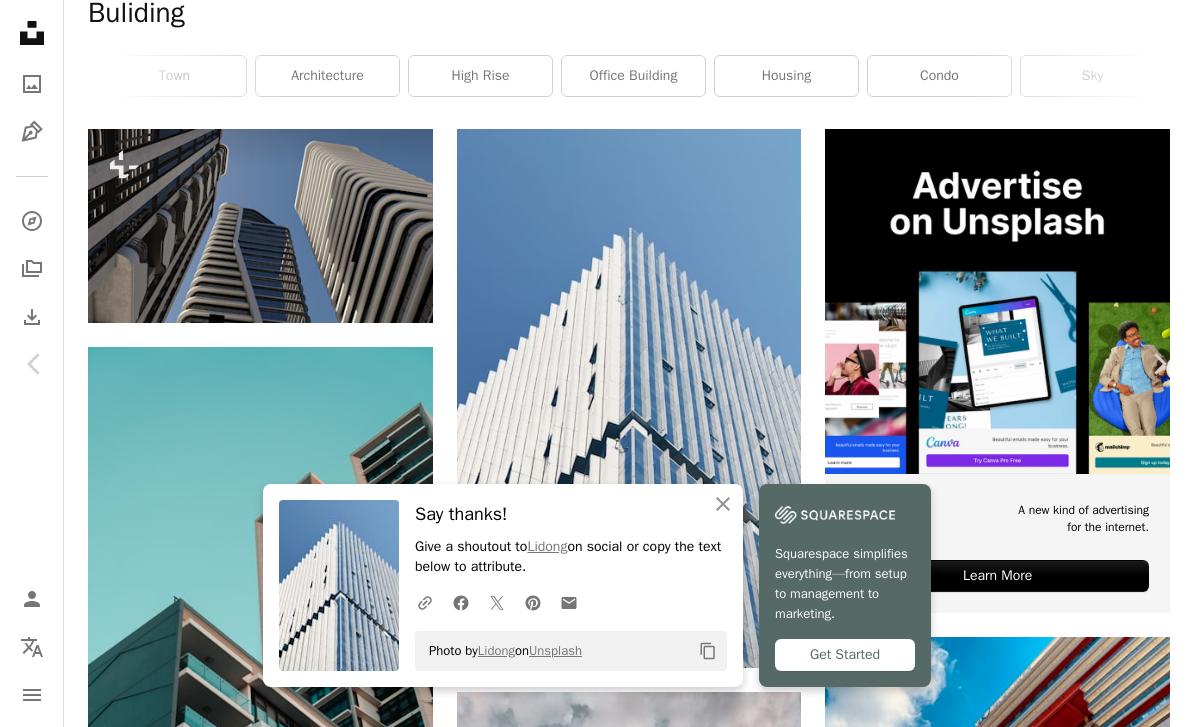 click on "An X shape Close" at bounding box center (723, 504) 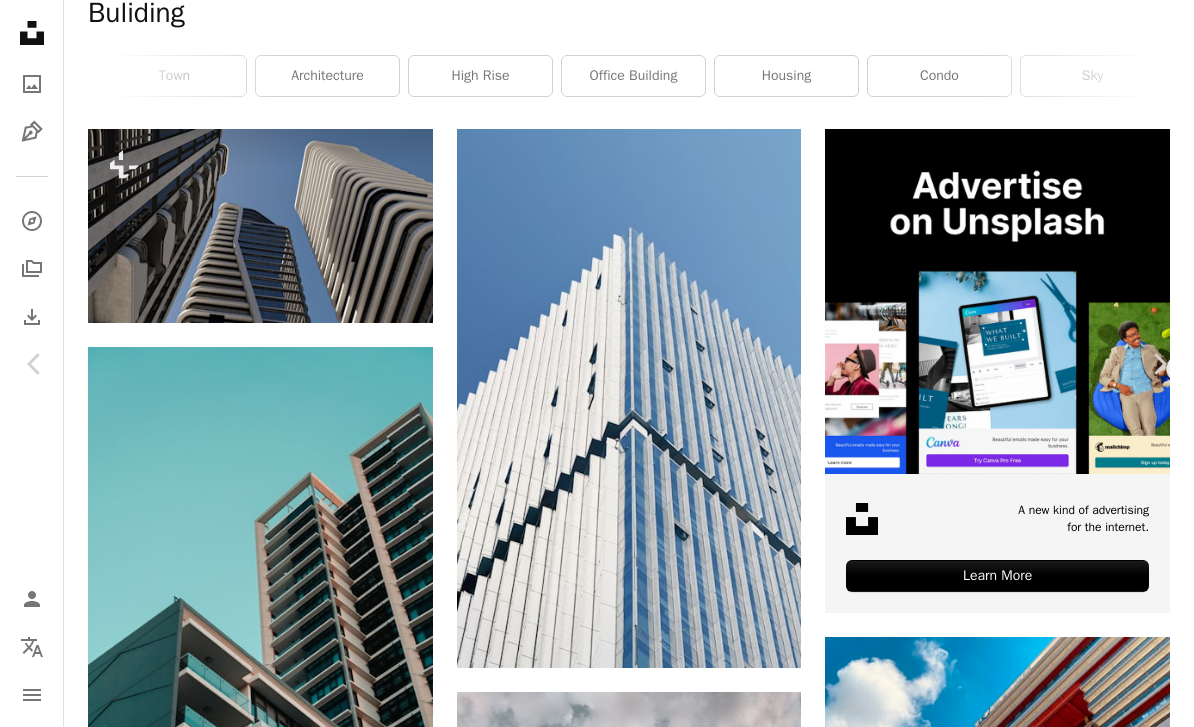 click on "Chevron down" 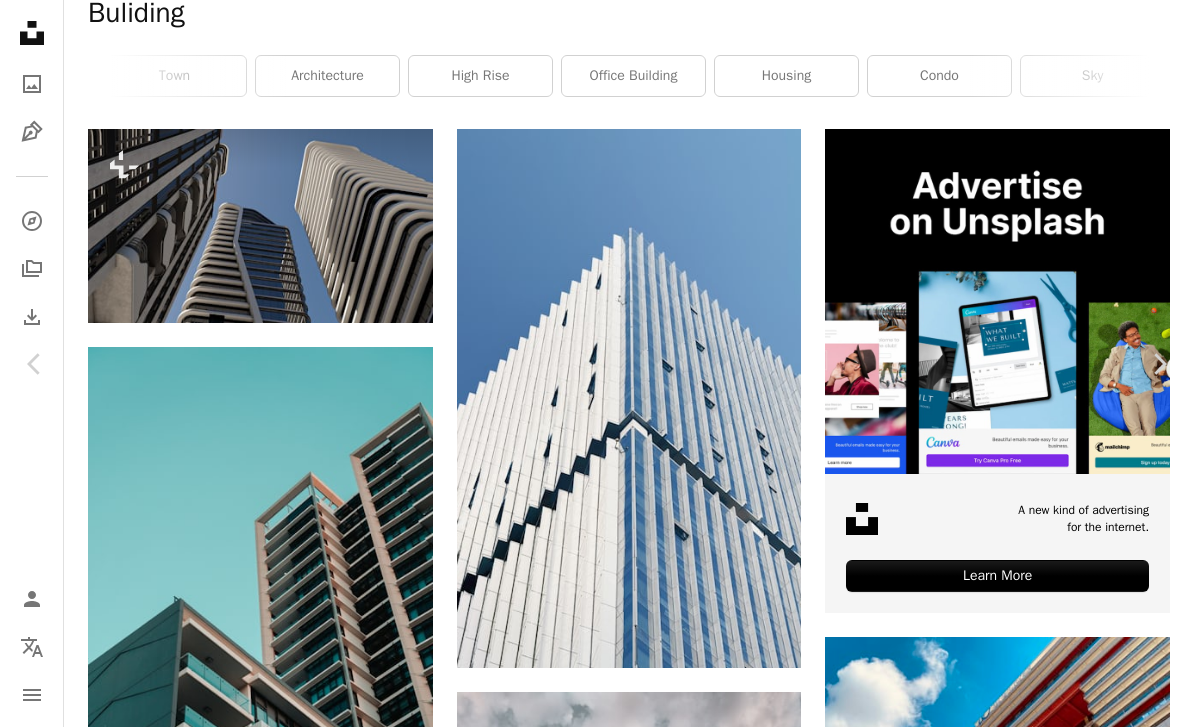 click on "Chevron down" 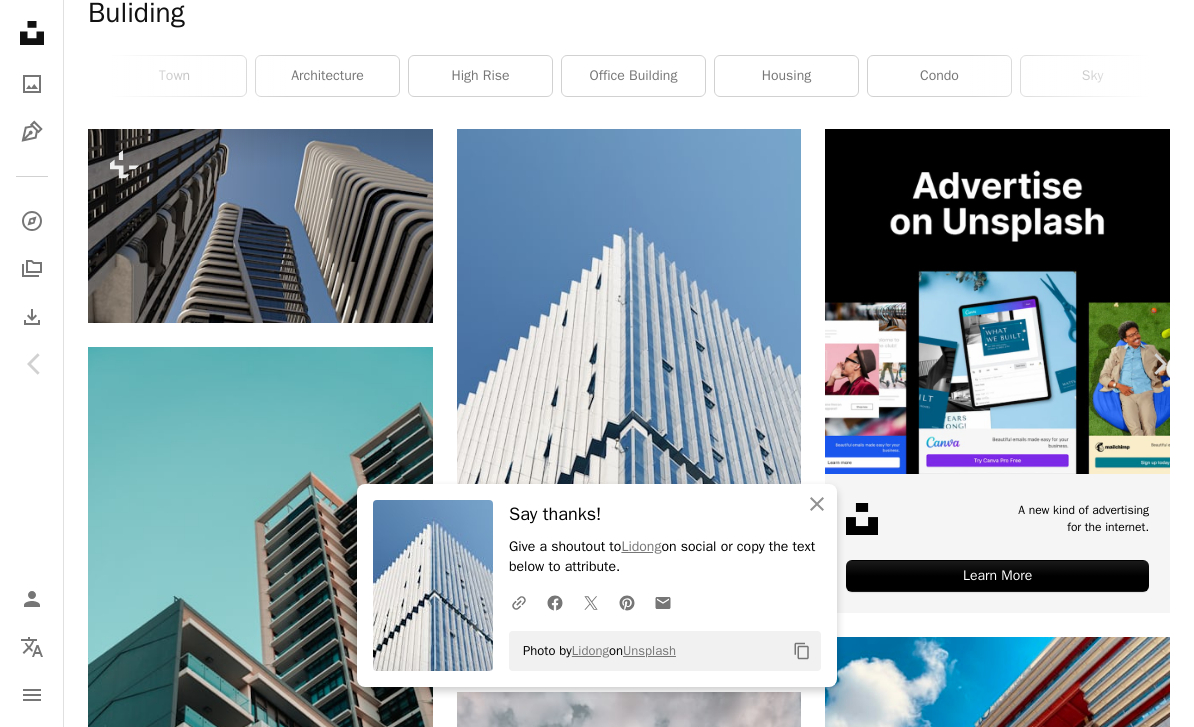 scroll, scrollTop: 0, scrollLeft: 0, axis: both 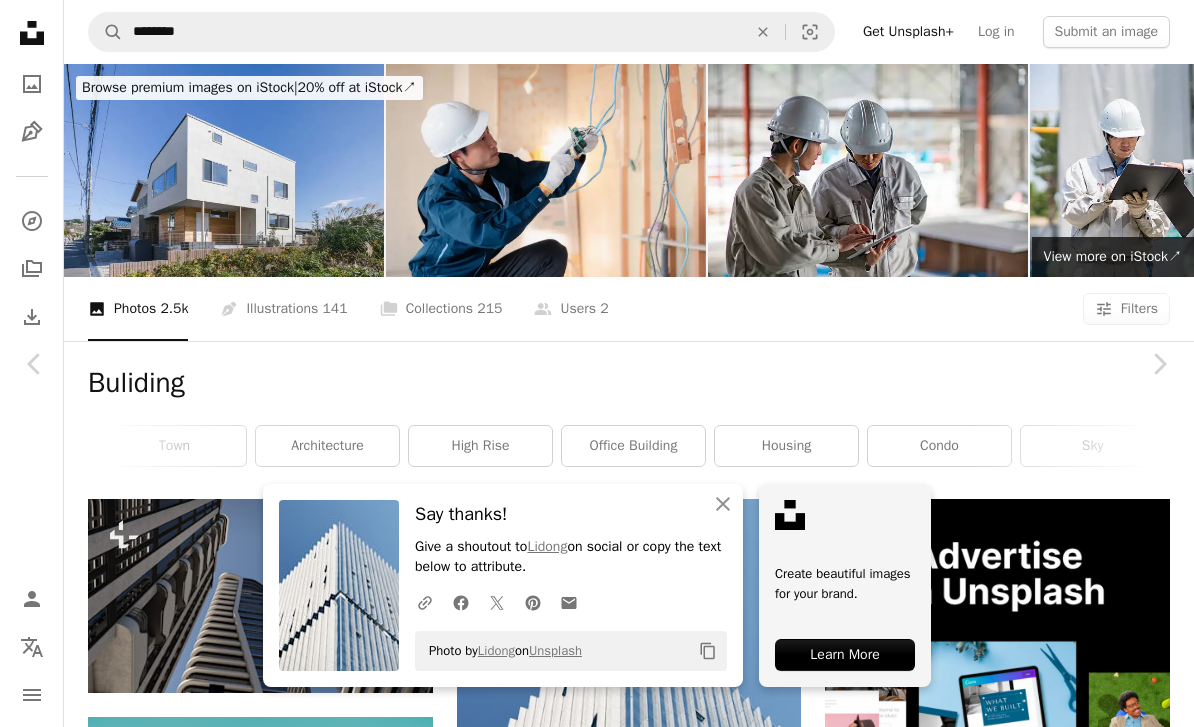 click on "An X shape Chevron left Chevron right An X shape Close Say thanks! Give a shoutout to  [FIRST]  on social or copy the text below to attribute. A URL sharing icon (chains) Facebook icon X (formerly Twitter) icon Pinterest icon An envelope Photo by  [FIRST]  on  Unsplash
Copy content Create beautiful images for your brand. Learn More [FIRST] [USERNAME] A heart A plus sign Download free Chevron down Zoom in Views 8,179 Downloads 167 A forward-right arrow Share Info icon Info More Actions Calendar outlined Published on  [MONTH] [DAY], [YEAR] Safety Free to use under the  Unsplash License architecture blue white blue background window sky background reflection buliding building city grey urban office building outdoors town electrical device Public domain images Browse premium related images on iStock  |  Save 20% with code UNSPLASH20 View more on iStock  ↗ Related images A heart A plus sign [FIRST] [LAST] Available for hire A checkmark inside of a circle Arrow pointing down A heart A plus sign [FIRST] [LAST] A heart" at bounding box center (597, 4793) 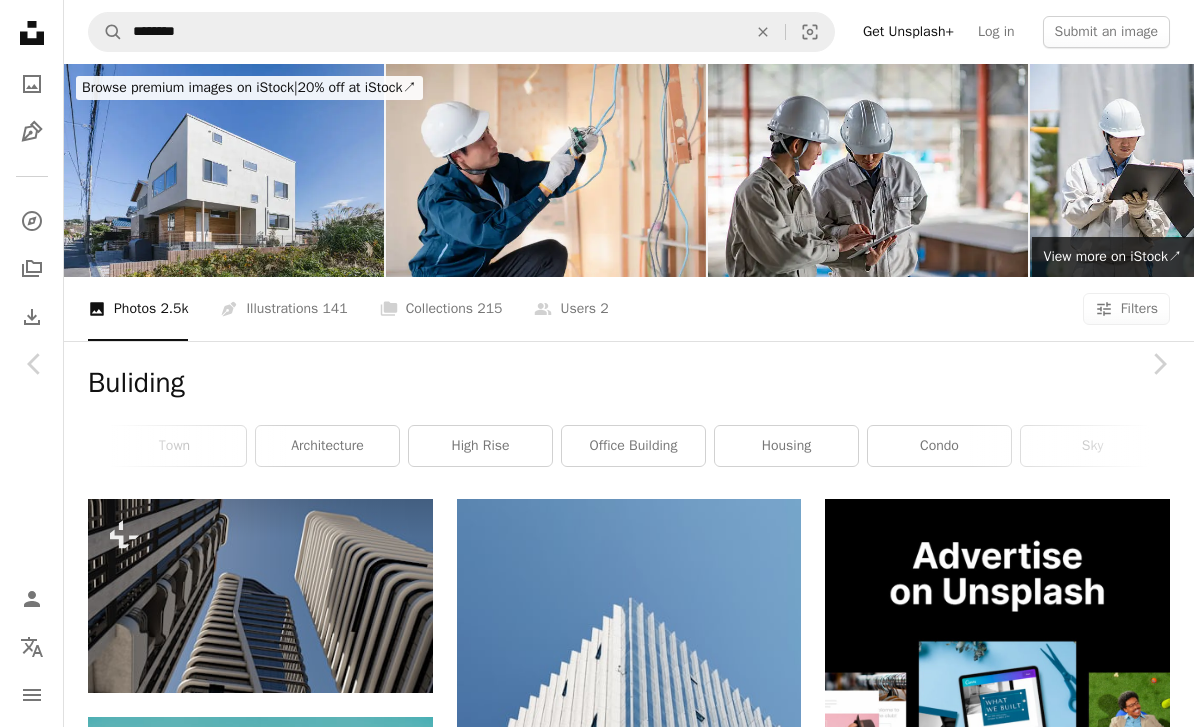 click on "Chevron down" 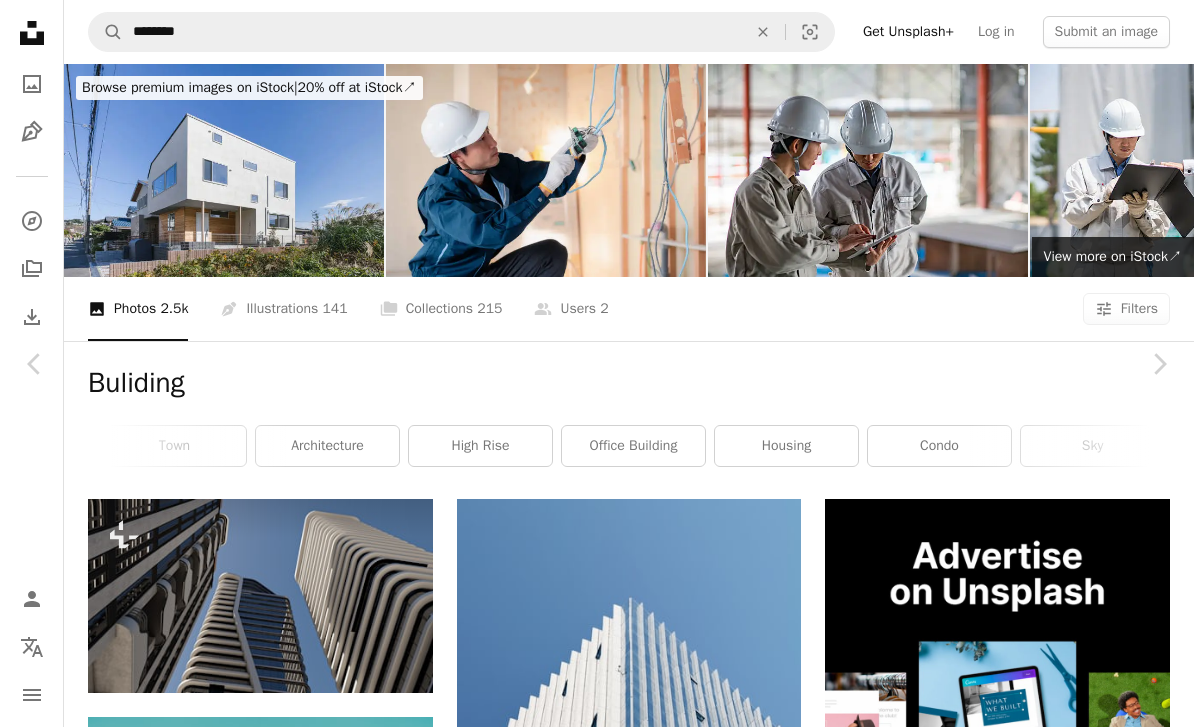 click on "Original Size" at bounding box center [941, 4615] 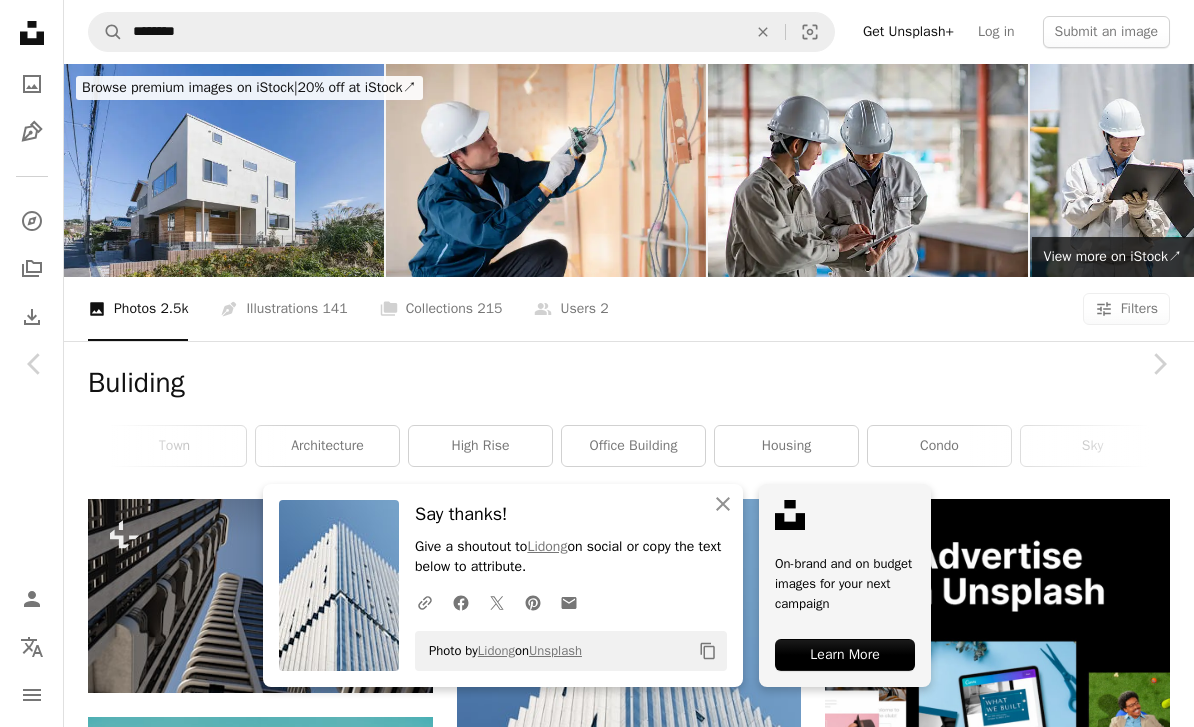 click on "An X shape Chevron left Chevron right An X shape Close Say thanks! Give a shoutout to  [PERSON]  on social or copy the text below to attribute. A URL sharing icon (chains) Facebook icon X (formerly Twitter) icon Pinterest icon An envelope Photo by  [PERSON]  on  Unsplash
Copy content On-brand and on budget images for your next campaign Learn More [PERSON] [PERSON] A heart A plus sign Download free Chevron down Zoom in Views 8,179 Downloads 167 A forward-right arrow Share Info icon Info More Actions Calendar outlined Published on  November 26, 2023 Safety Free to use under the  Unsplash License architecture blue white blue background window sky background reflection buliding building city grey urban office building outdoors town electrical device Public domain images Browse premium related images on iStock  |  Save 20% with code UNSPLASH20 View more on iStock  ↗ Related images A heart A plus sign [PERSON] Available for hire A checkmark inside of a circle Arrow pointing down A heart A plus sign For" at bounding box center [597, 4793] 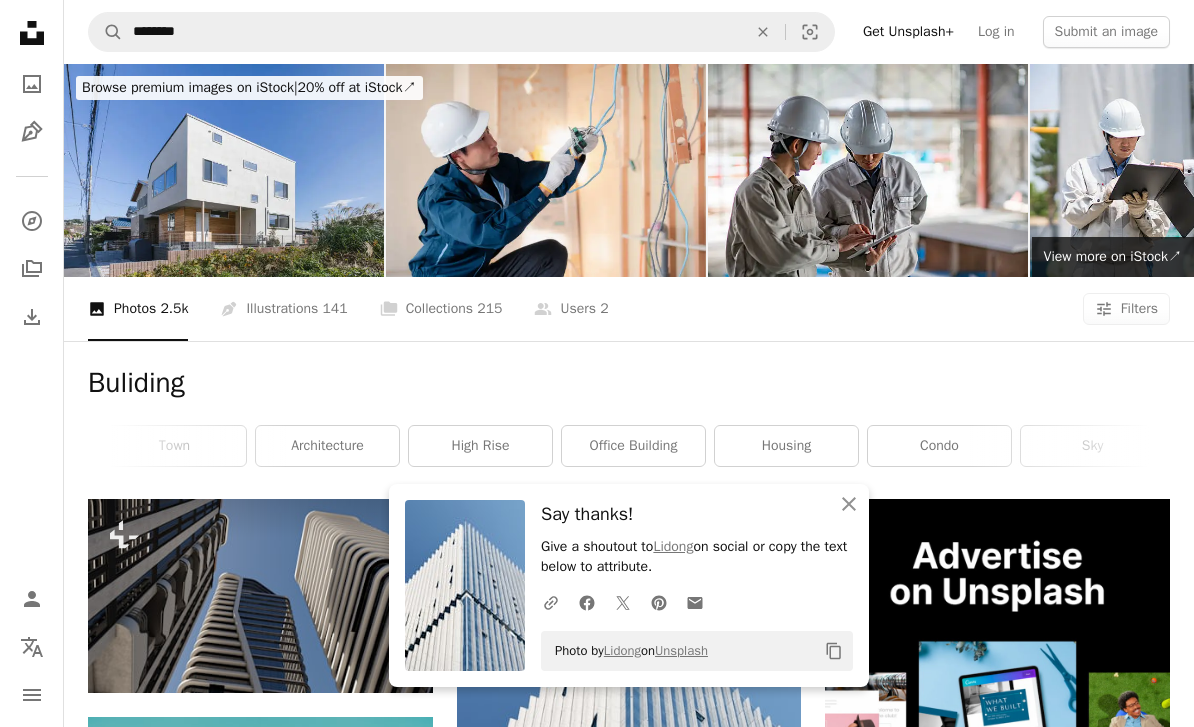 scroll, scrollTop: 370, scrollLeft: 0, axis: vertical 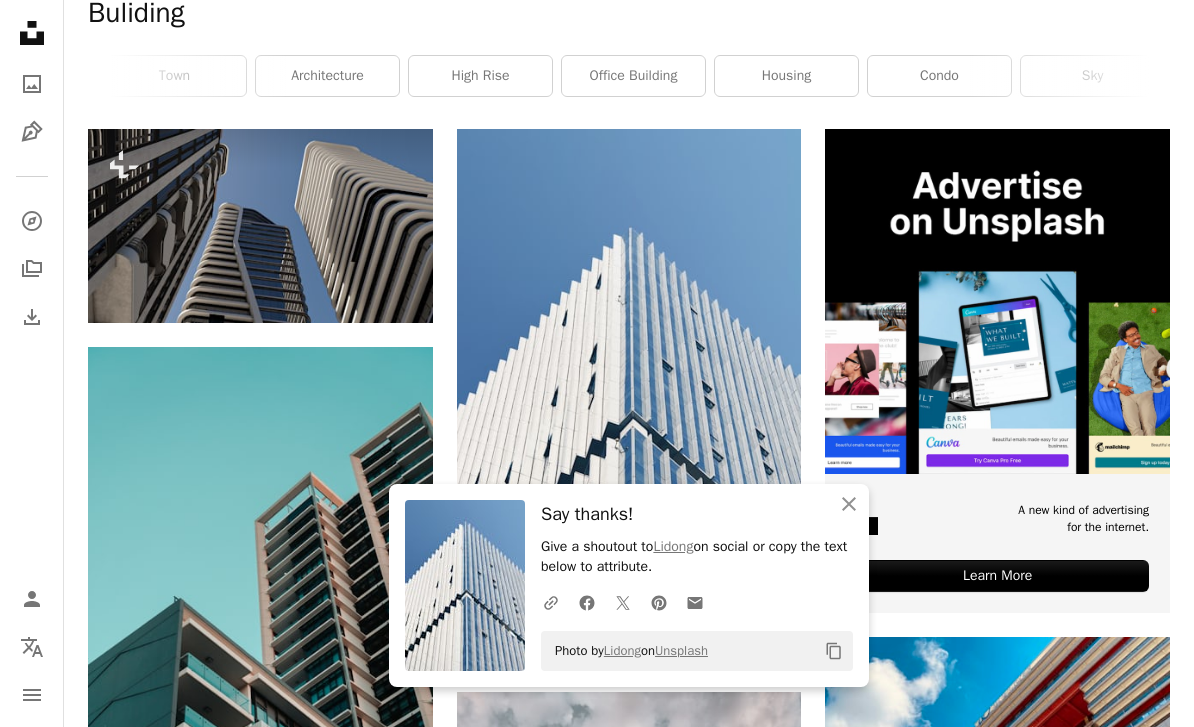 click on "An X shape" 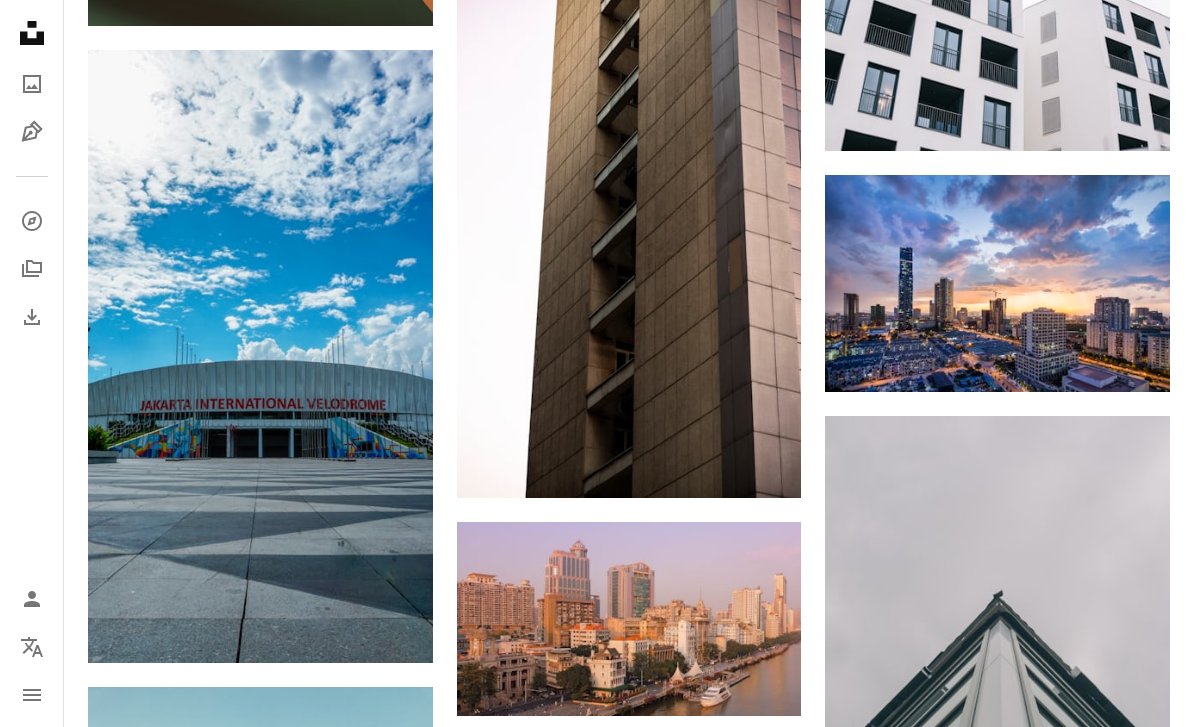 scroll, scrollTop: 2163, scrollLeft: 0, axis: vertical 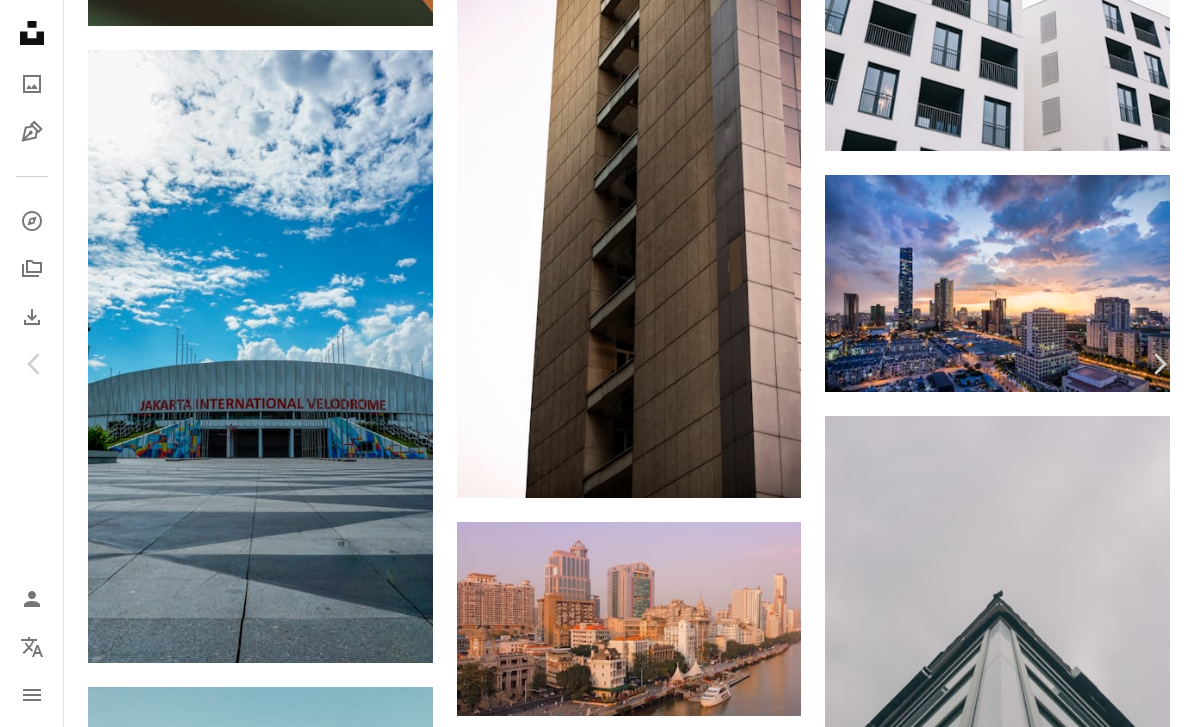 click on "Chevron right" at bounding box center [1159, 364] 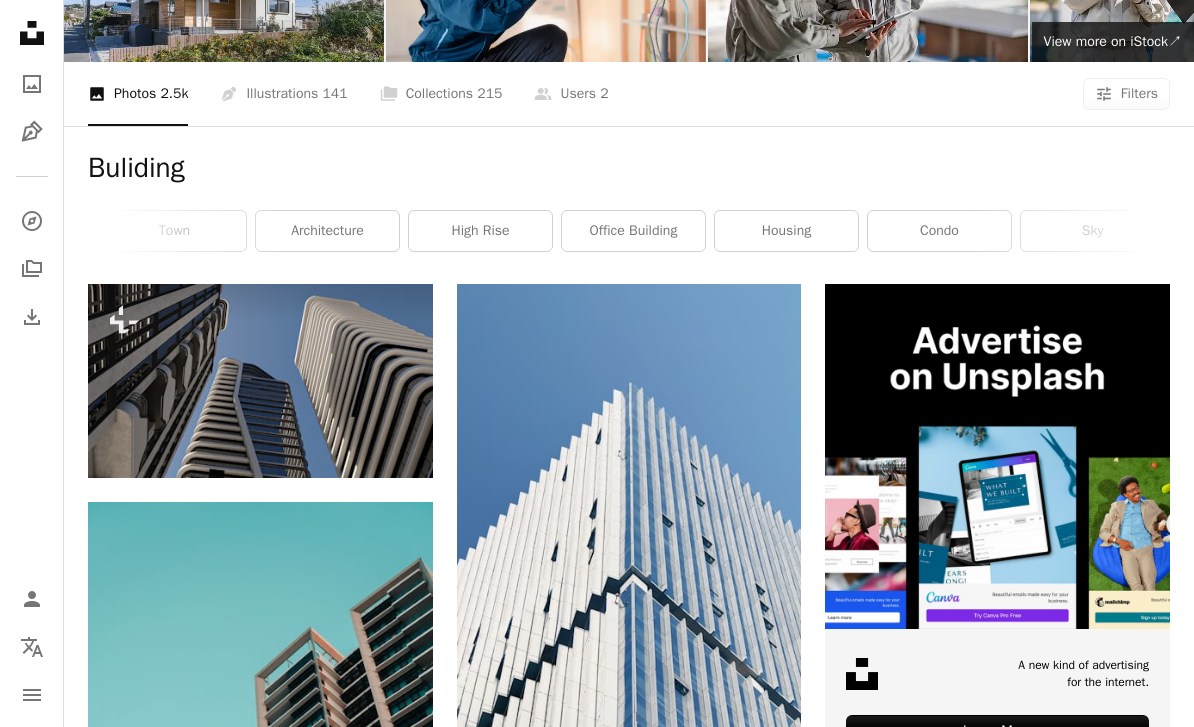 scroll, scrollTop: 215, scrollLeft: 0, axis: vertical 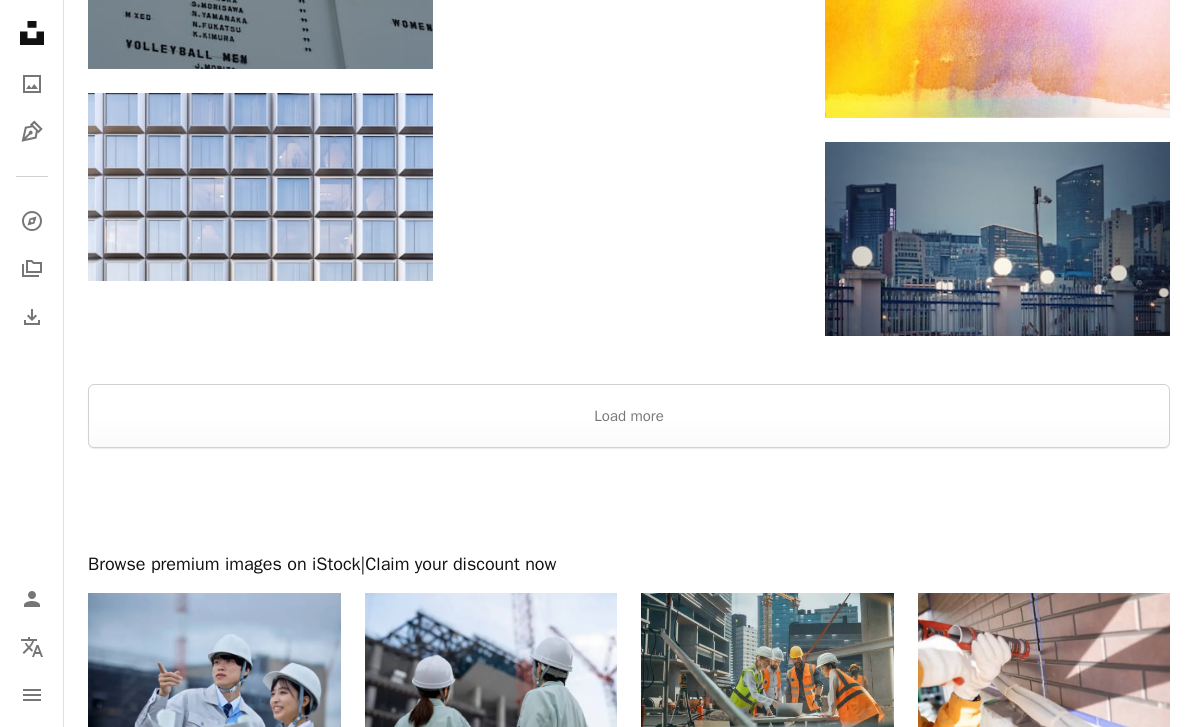 click on "Load more" at bounding box center [629, 416] 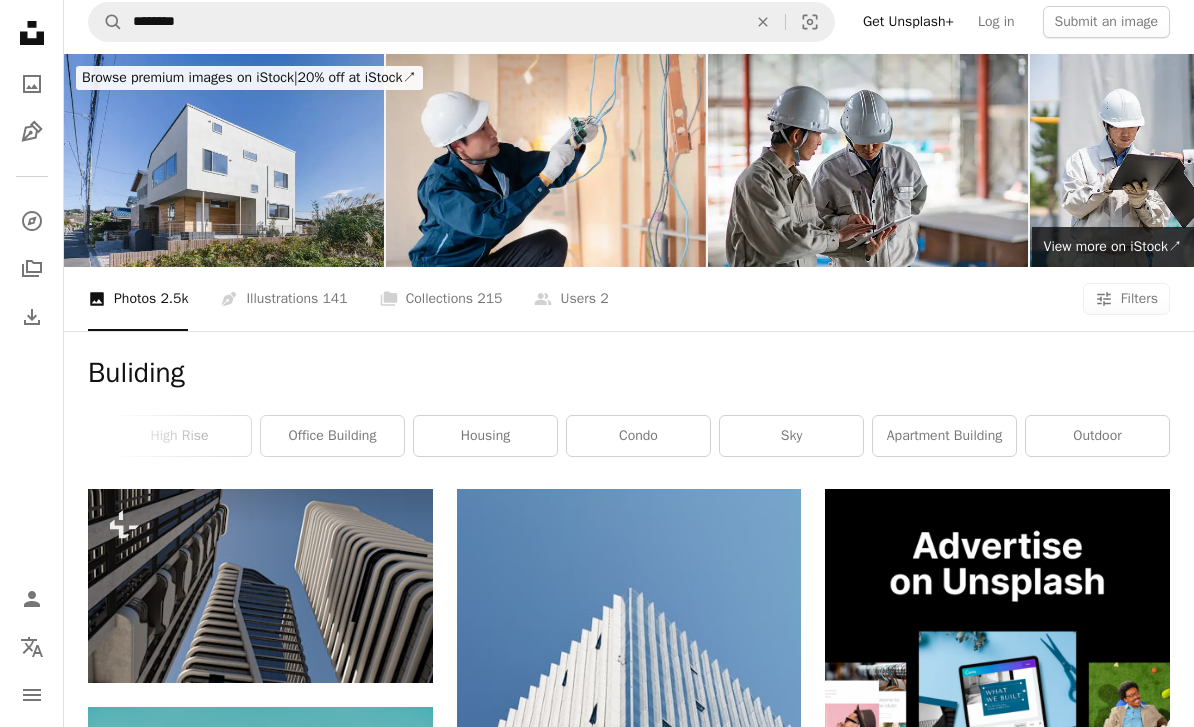 scroll, scrollTop: 0, scrollLeft: 0, axis: both 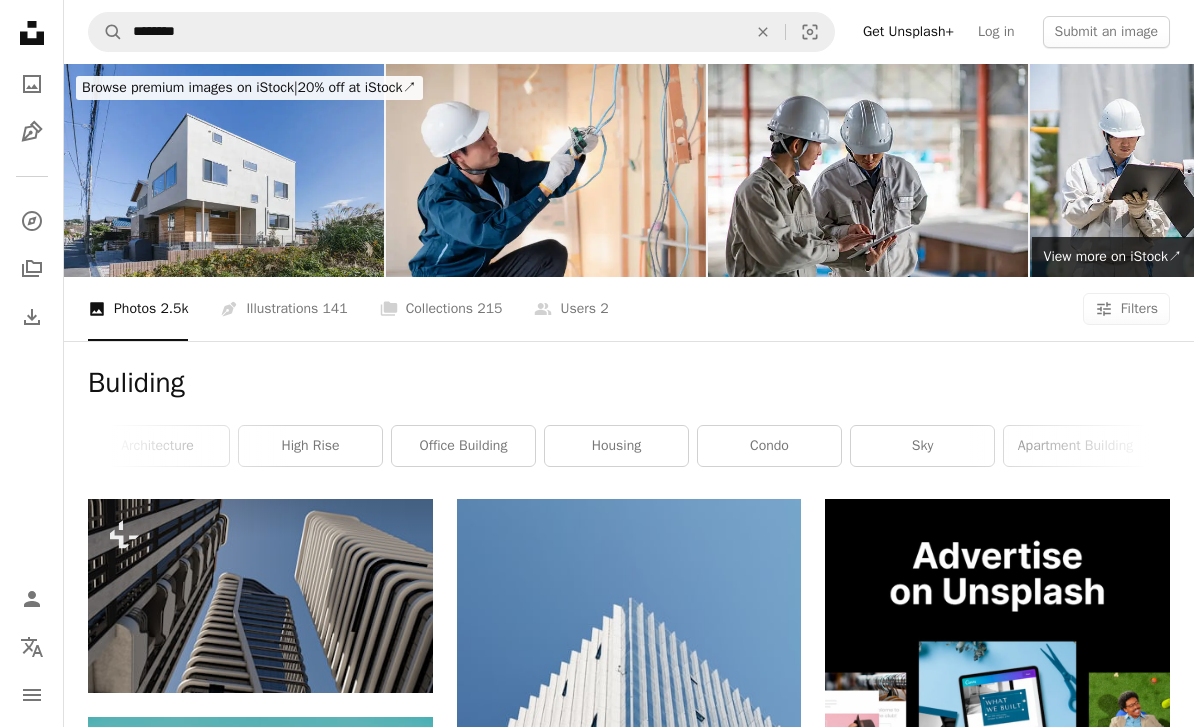 click on "office building" at bounding box center [463, 446] 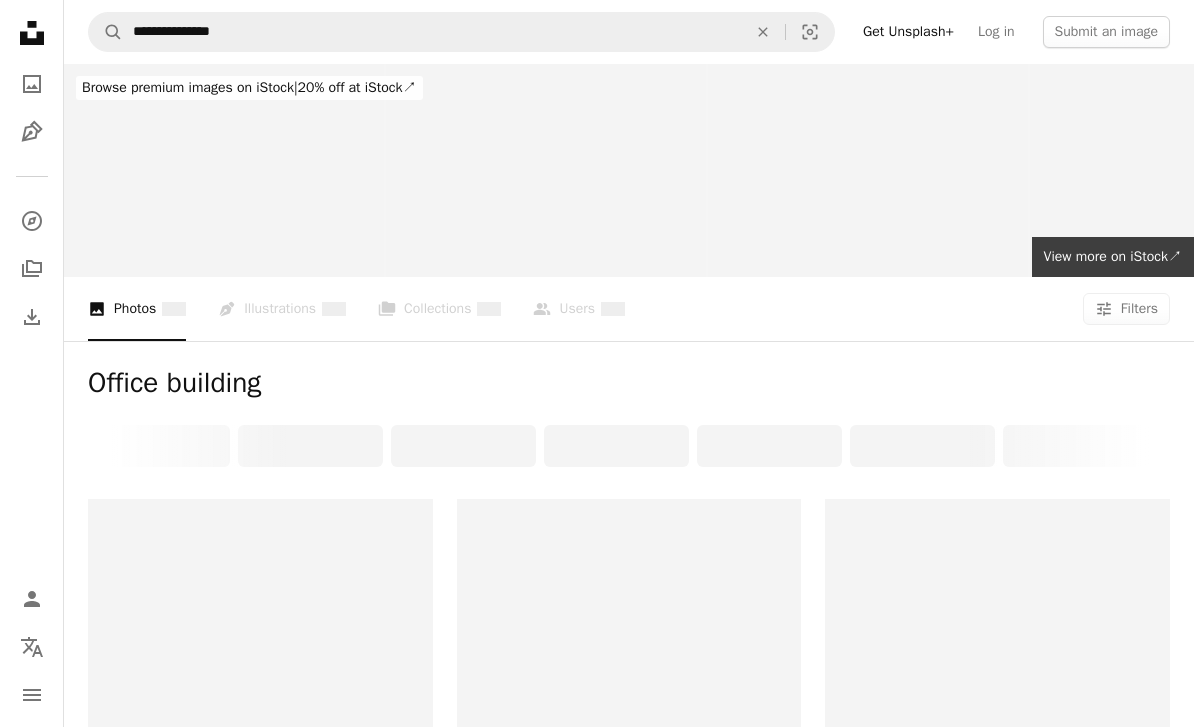 scroll, scrollTop: 0, scrollLeft: 440, axis: horizontal 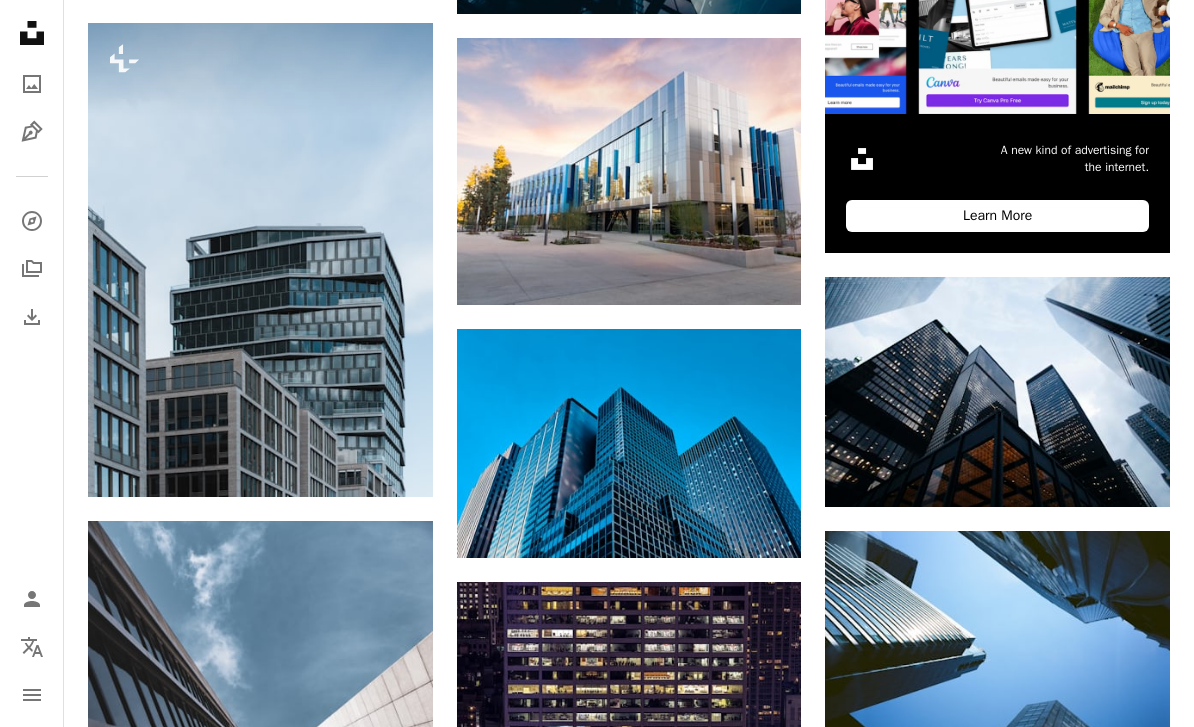 click at bounding box center [260, 260] 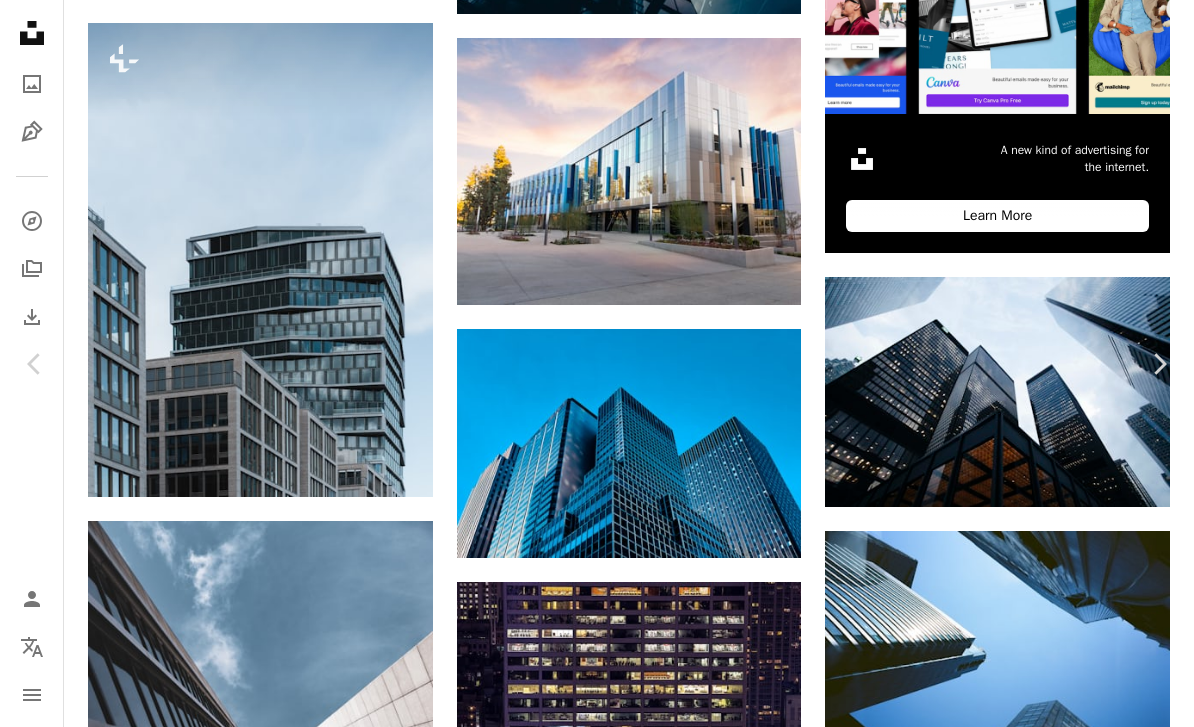 click on "A lock Download" at bounding box center (1033, 3700) 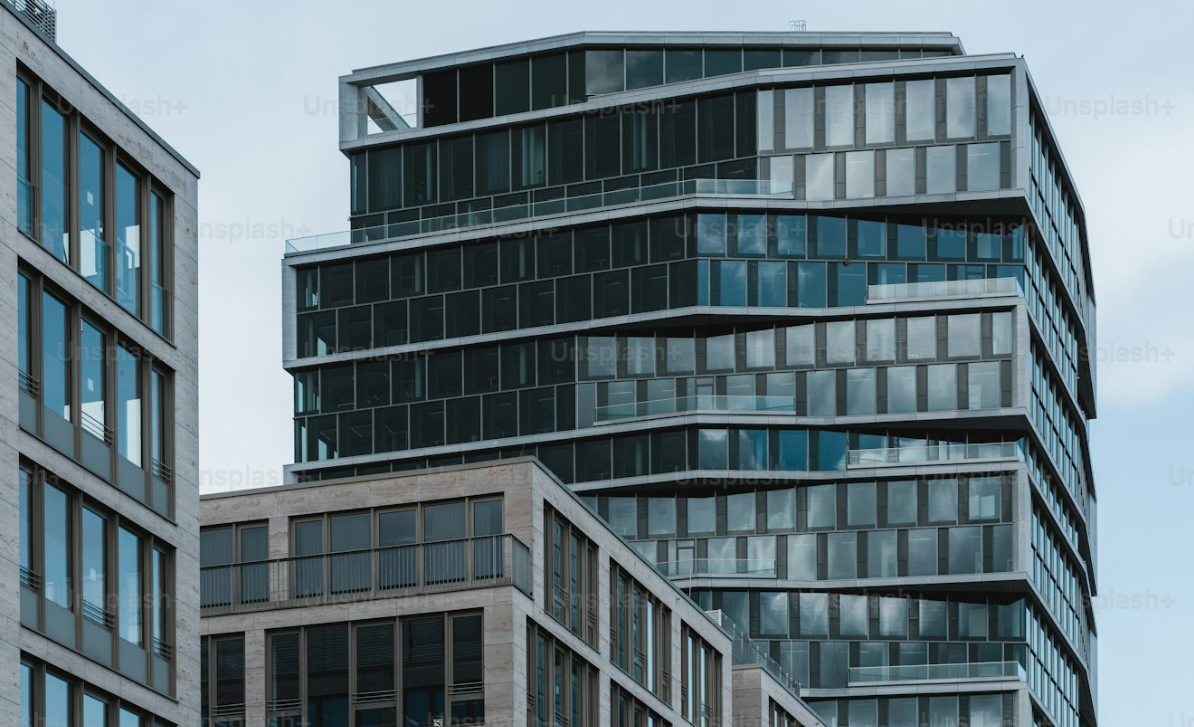 scroll, scrollTop: 699, scrollLeft: 0, axis: vertical 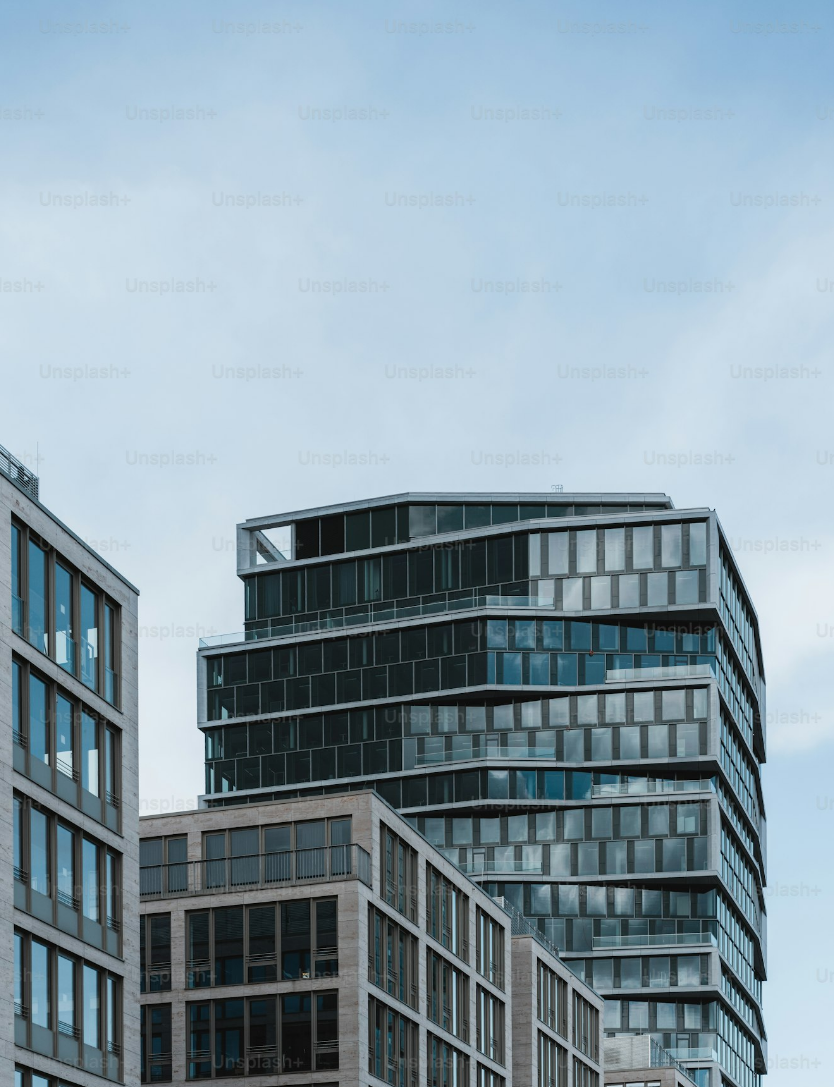click at bounding box center [417, 574] 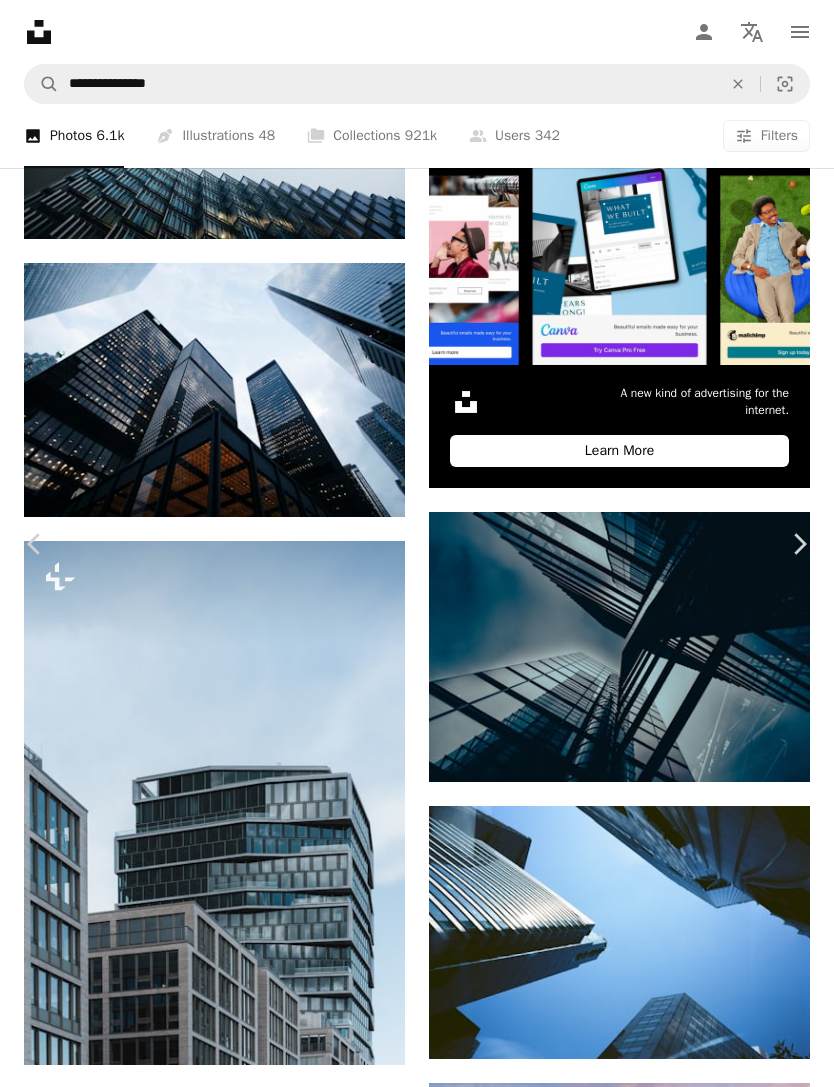 click at bounding box center [409, 5614] 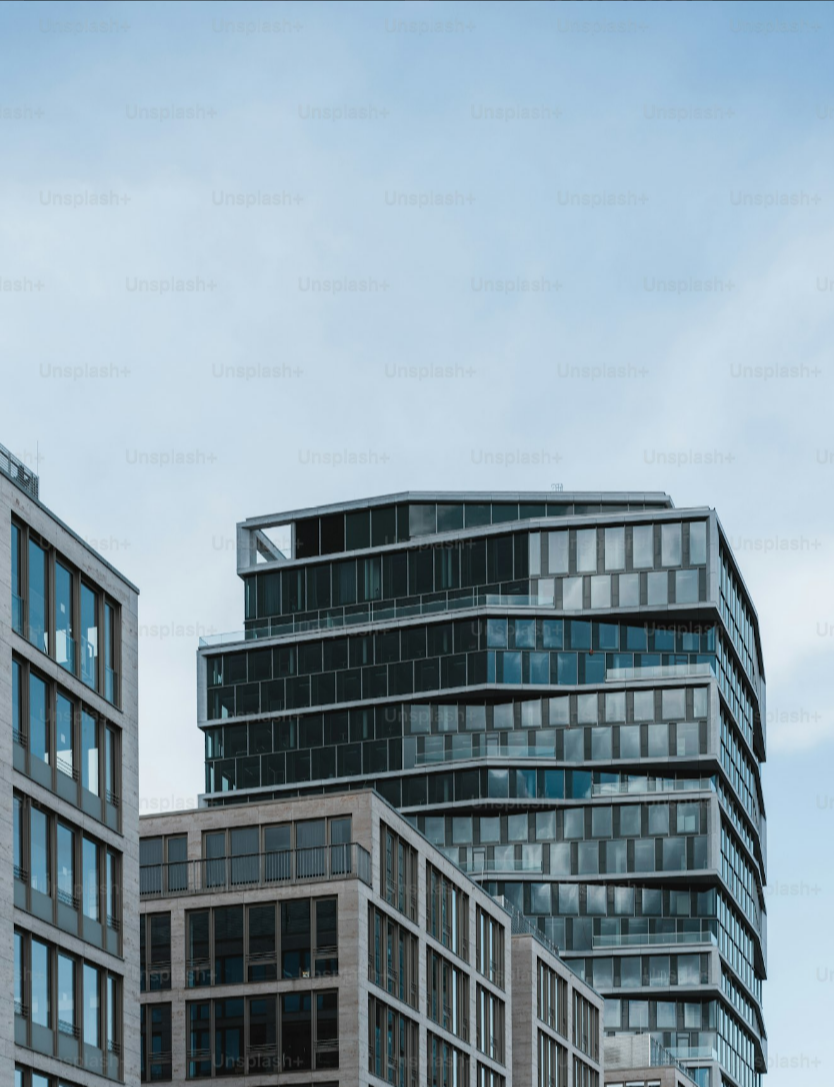 scroll, scrollTop: 651, scrollLeft: 0, axis: vertical 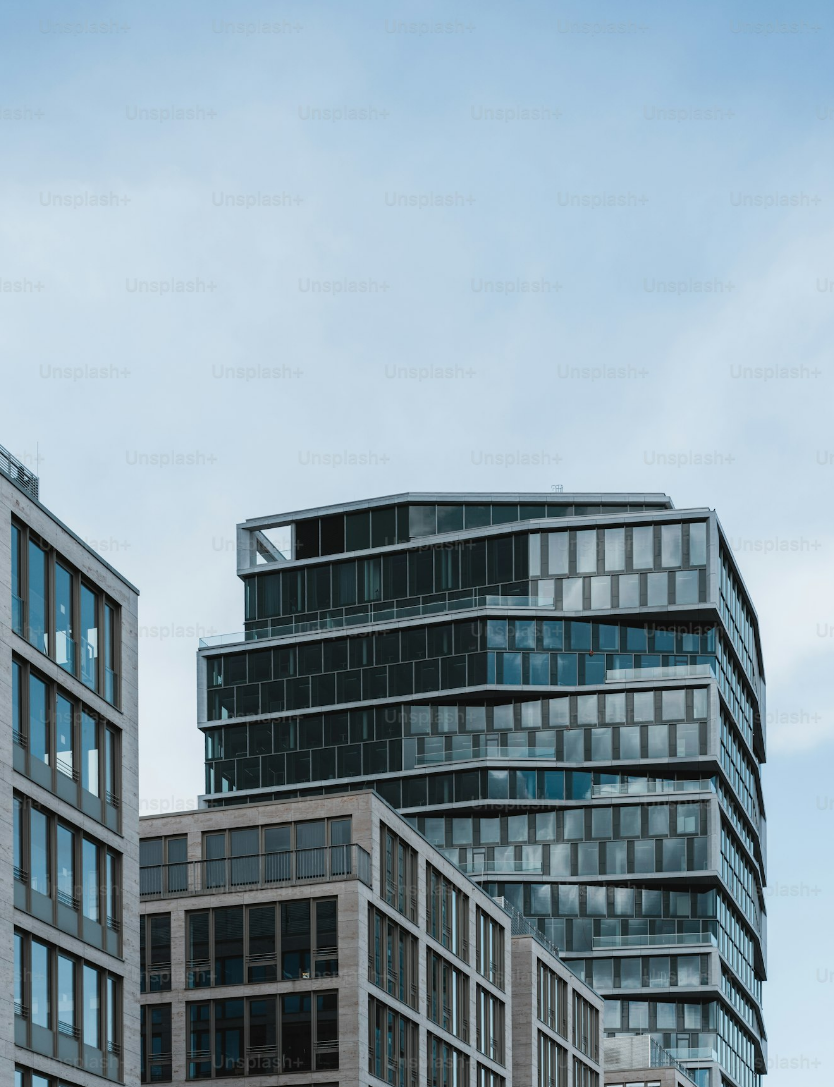 click at bounding box center [417, 574] 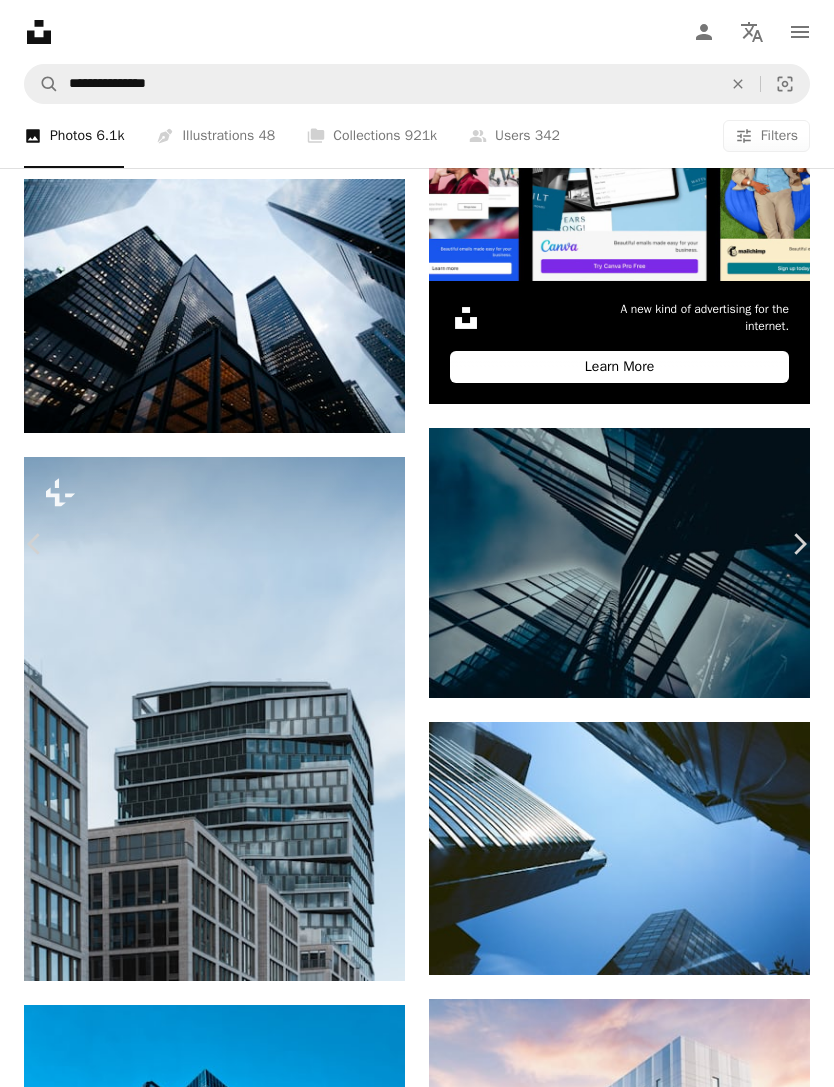 click on "Chevron right" at bounding box center (799, 544) 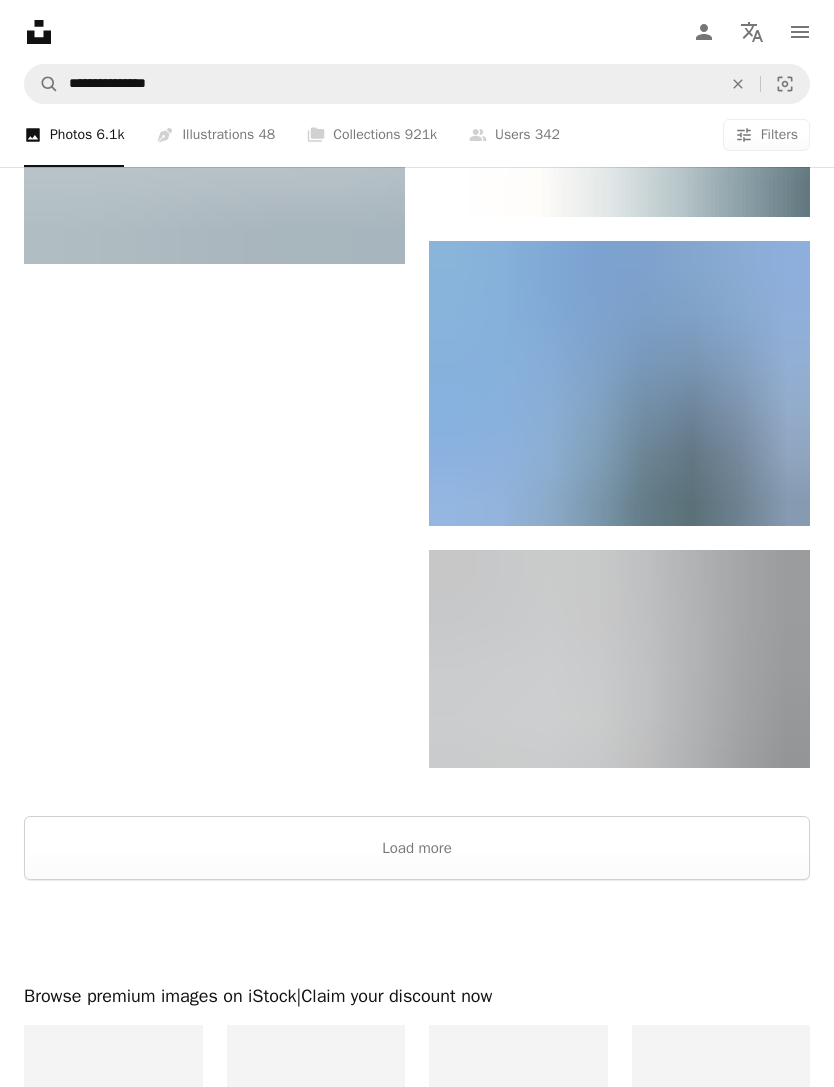 scroll, scrollTop: 4211, scrollLeft: 0, axis: vertical 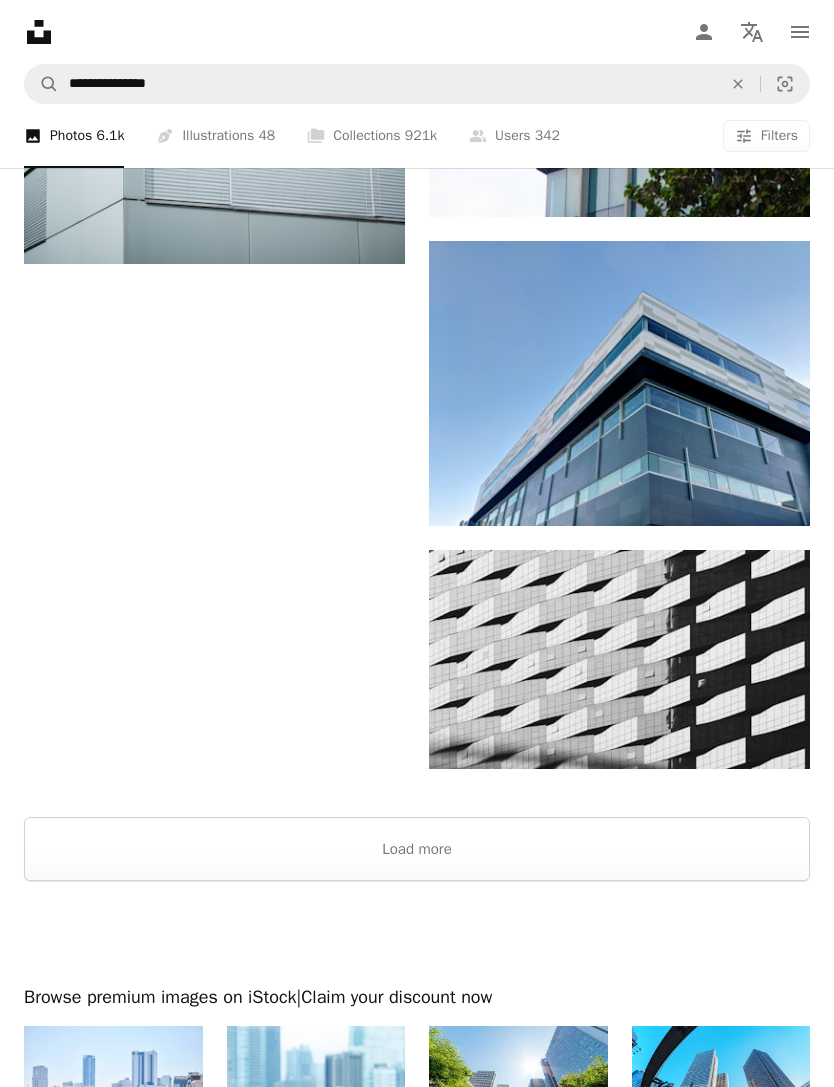 click at bounding box center [619, 384] 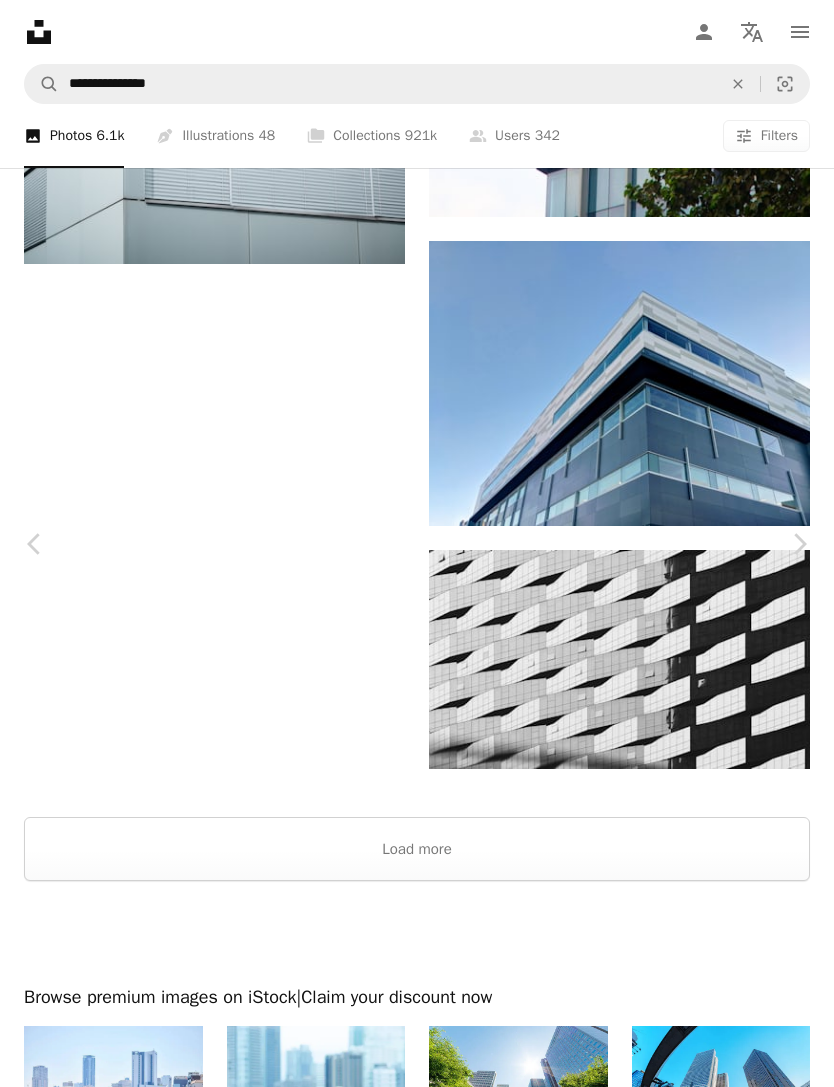 click on "Chevron down" 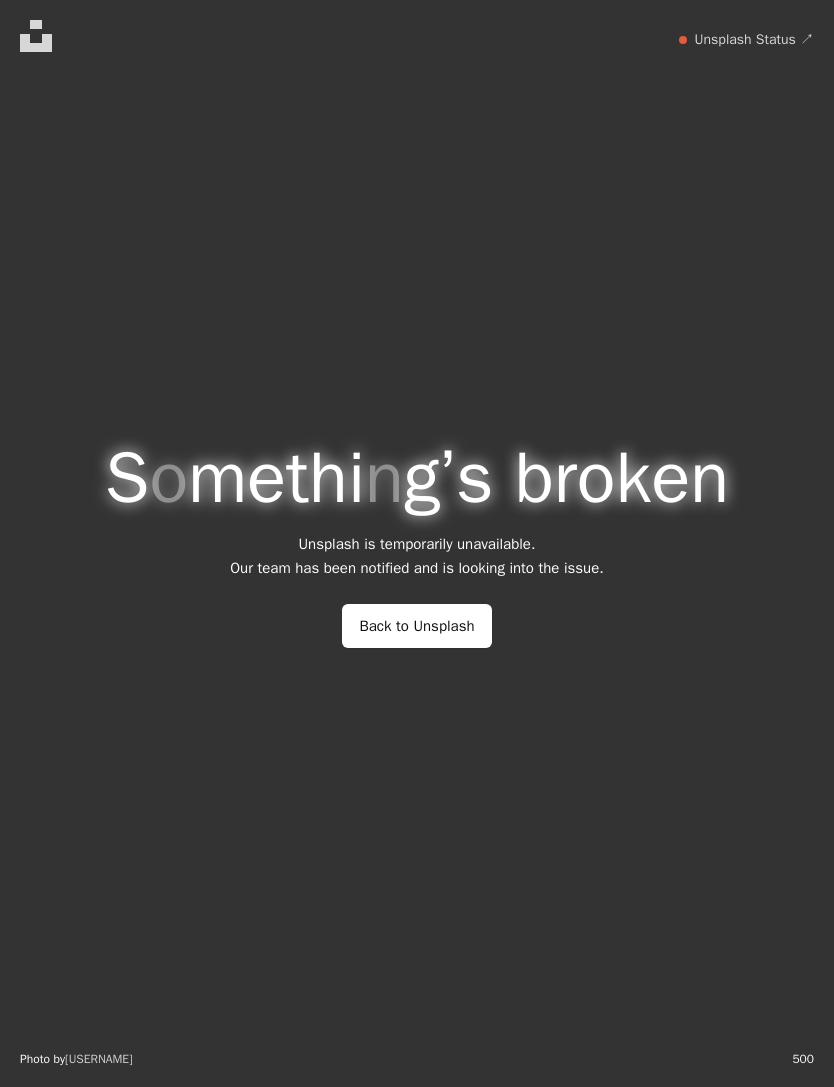 scroll, scrollTop: 10, scrollLeft: 0, axis: vertical 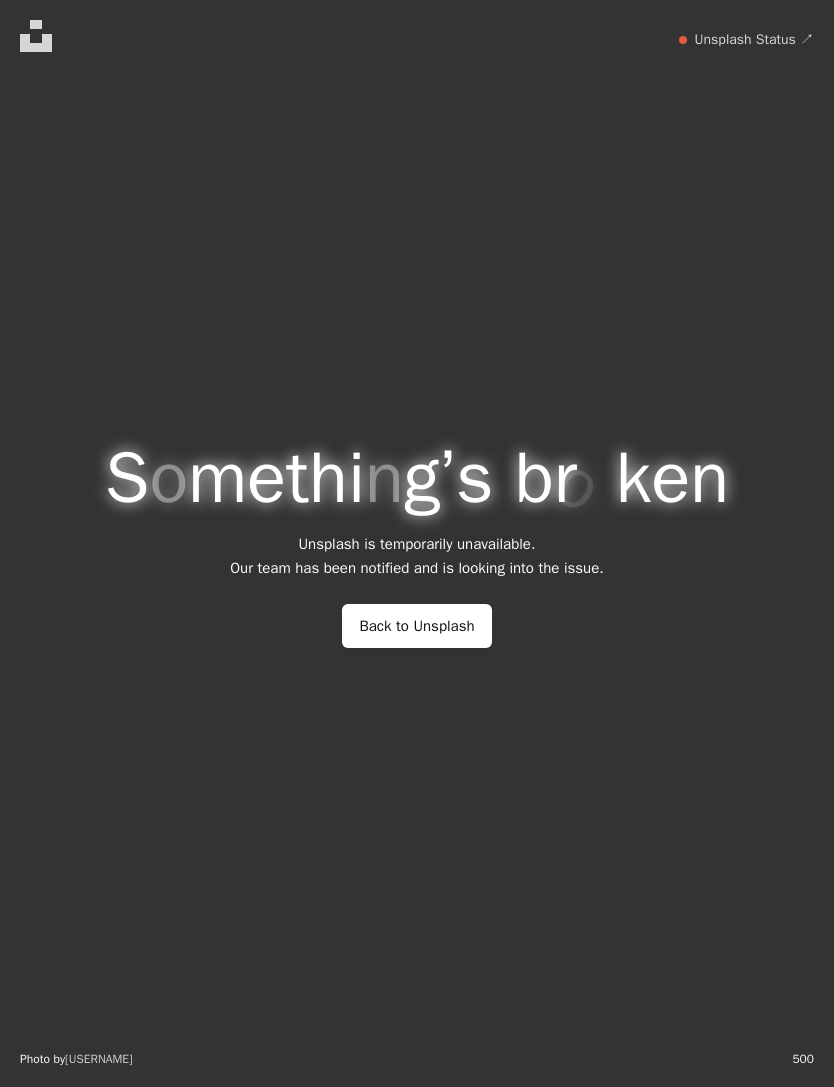click on "Back to Unsplash" at bounding box center [416, 626] 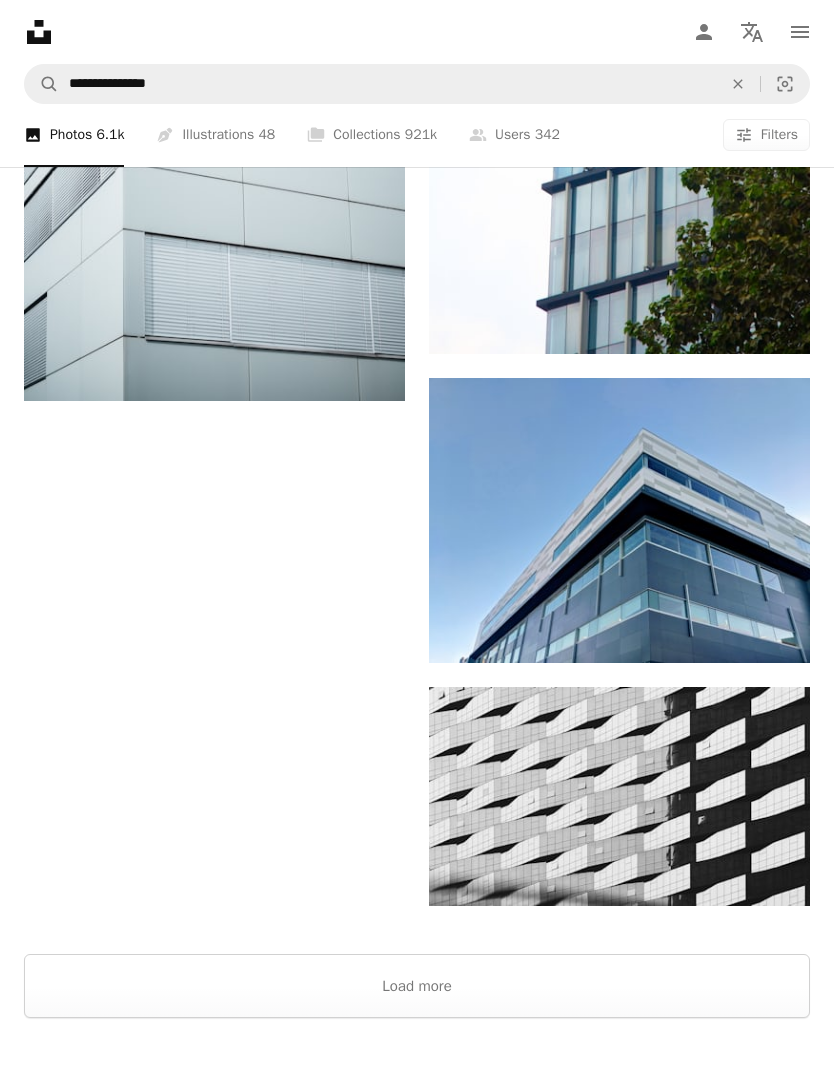 scroll, scrollTop: 4074, scrollLeft: 0, axis: vertical 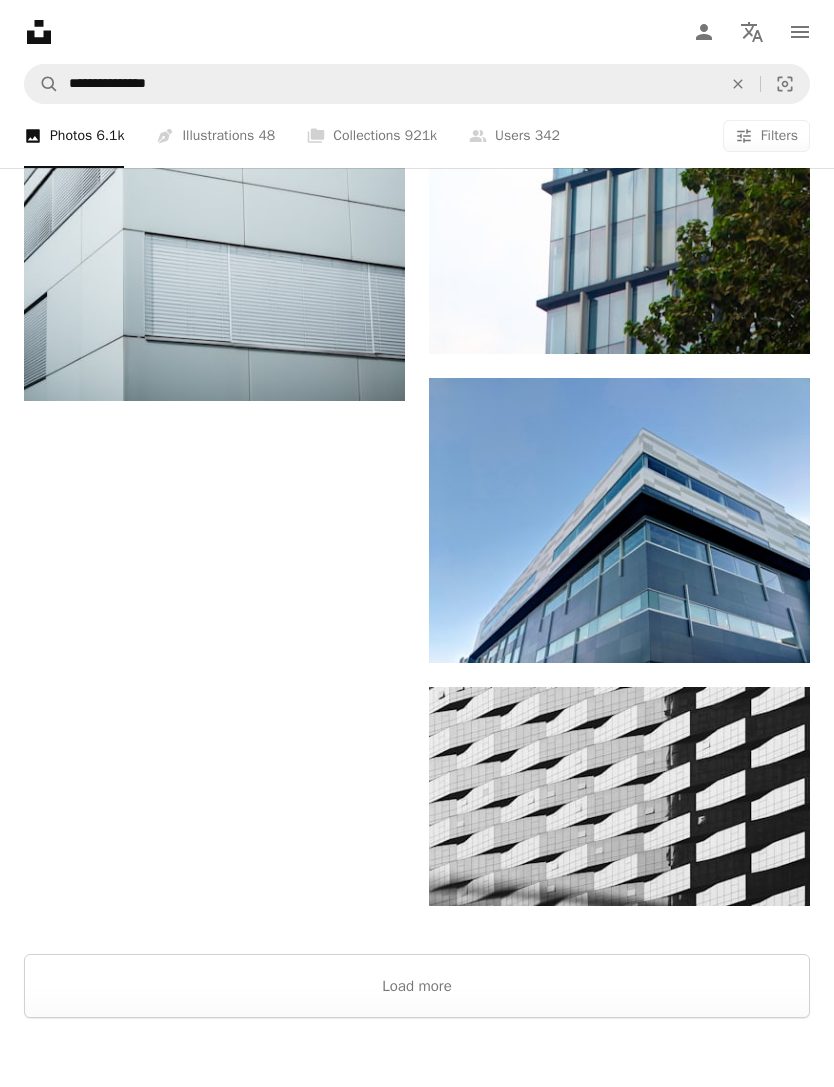 click at bounding box center (619, 521) 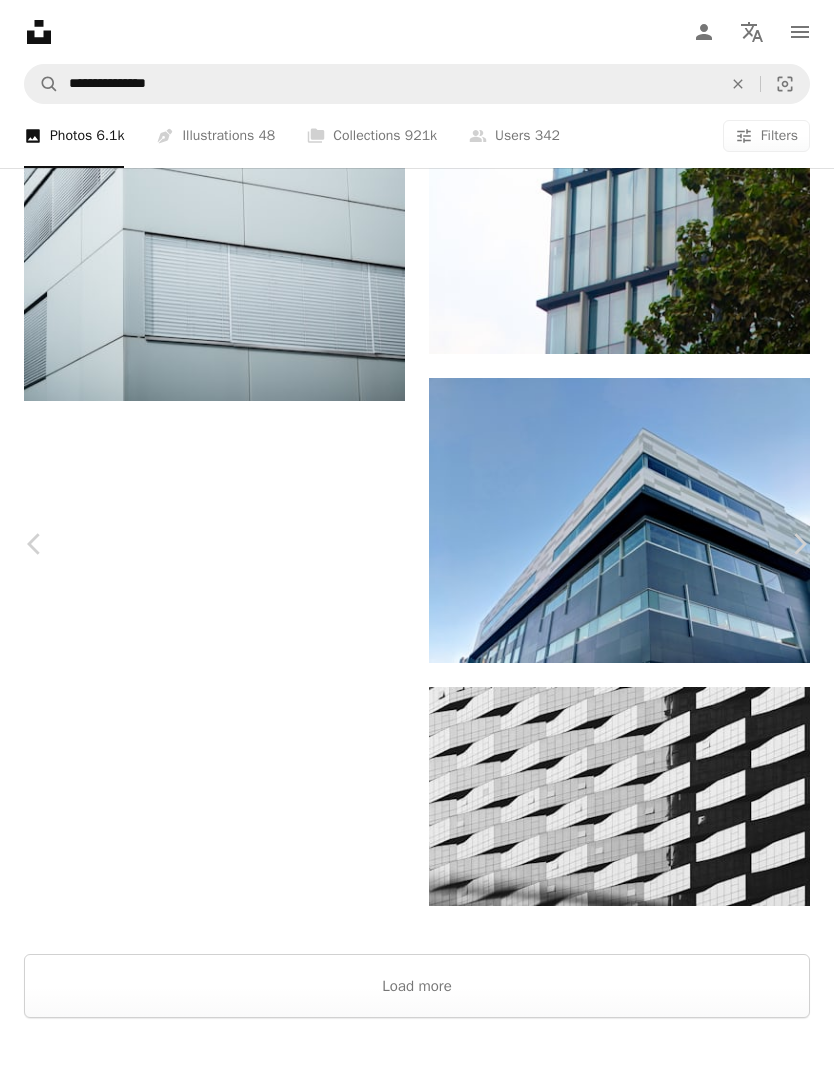 click on "Chevron down" at bounding box center [708, 1633] 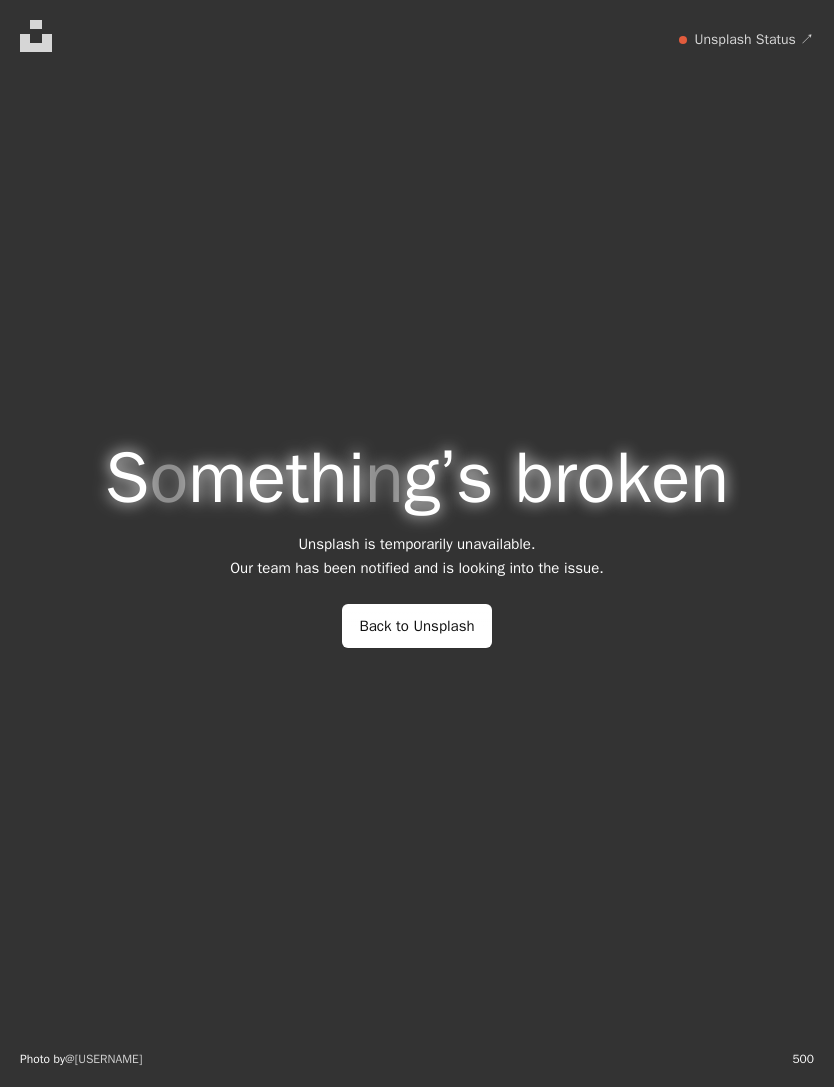 scroll, scrollTop: 17, scrollLeft: 0, axis: vertical 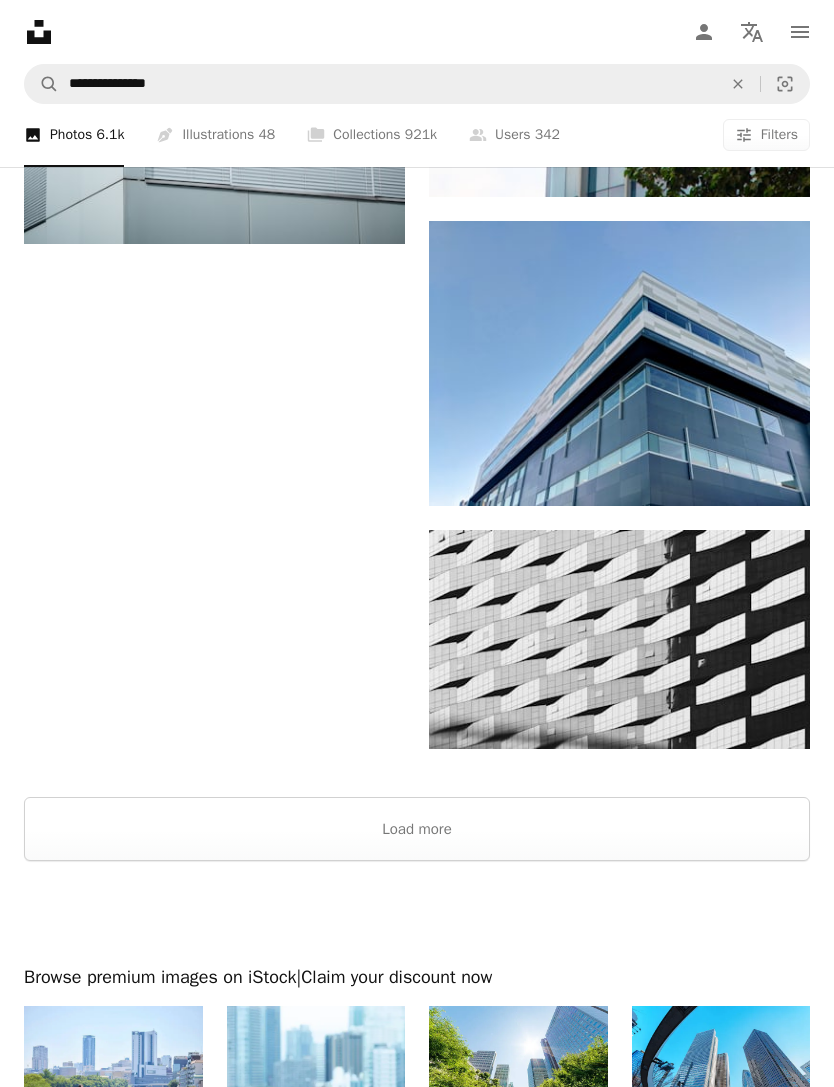 click on "Load more" at bounding box center (417, 830) 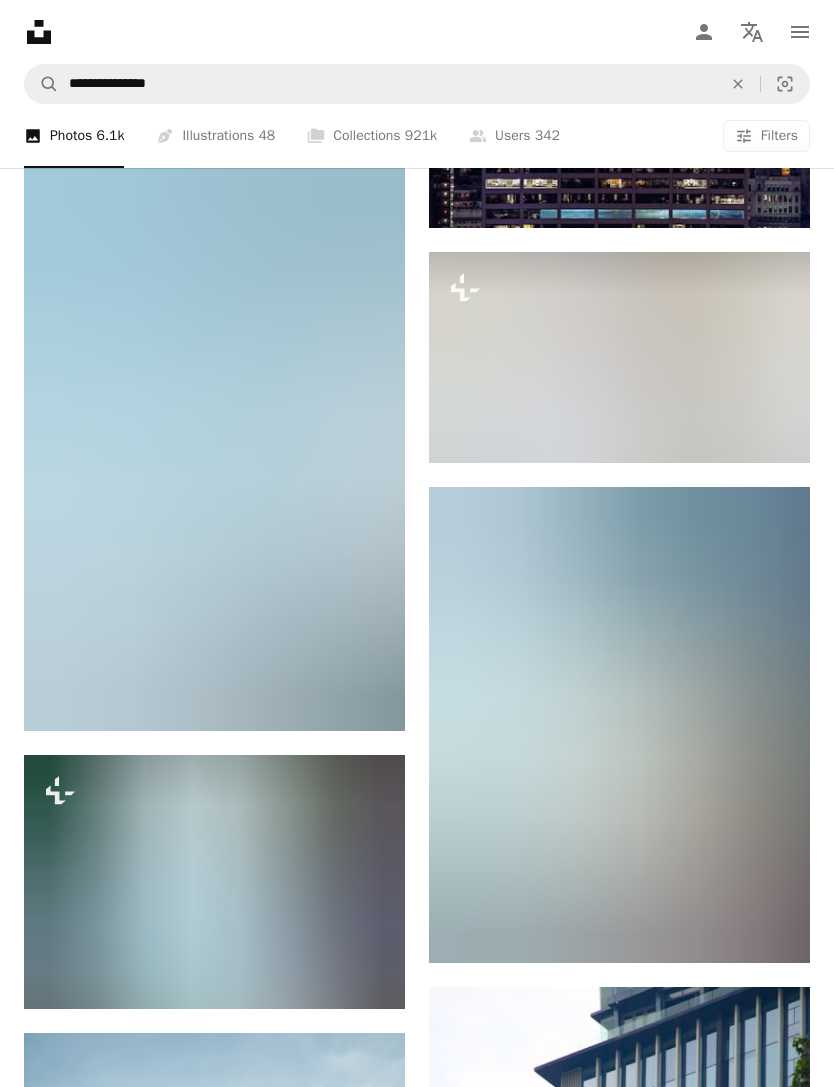 scroll, scrollTop: 2855, scrollLeft: 0, axis: vertical 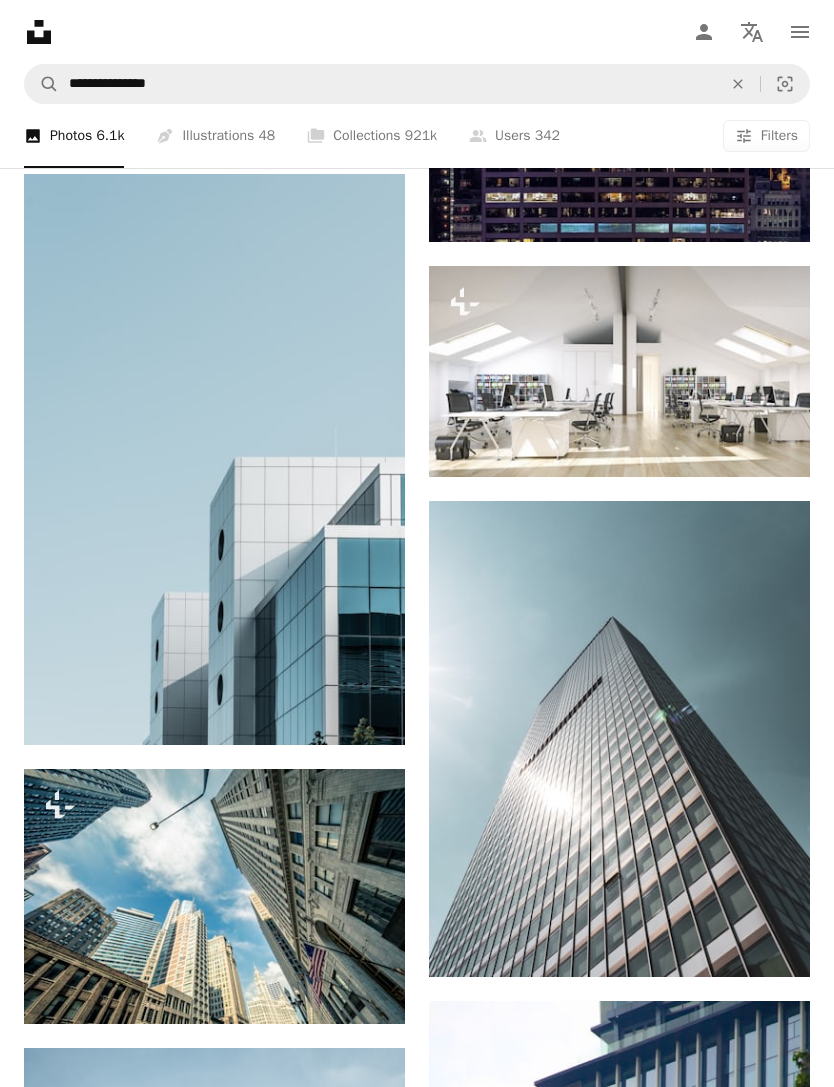 click at bounding box center (214, 460) 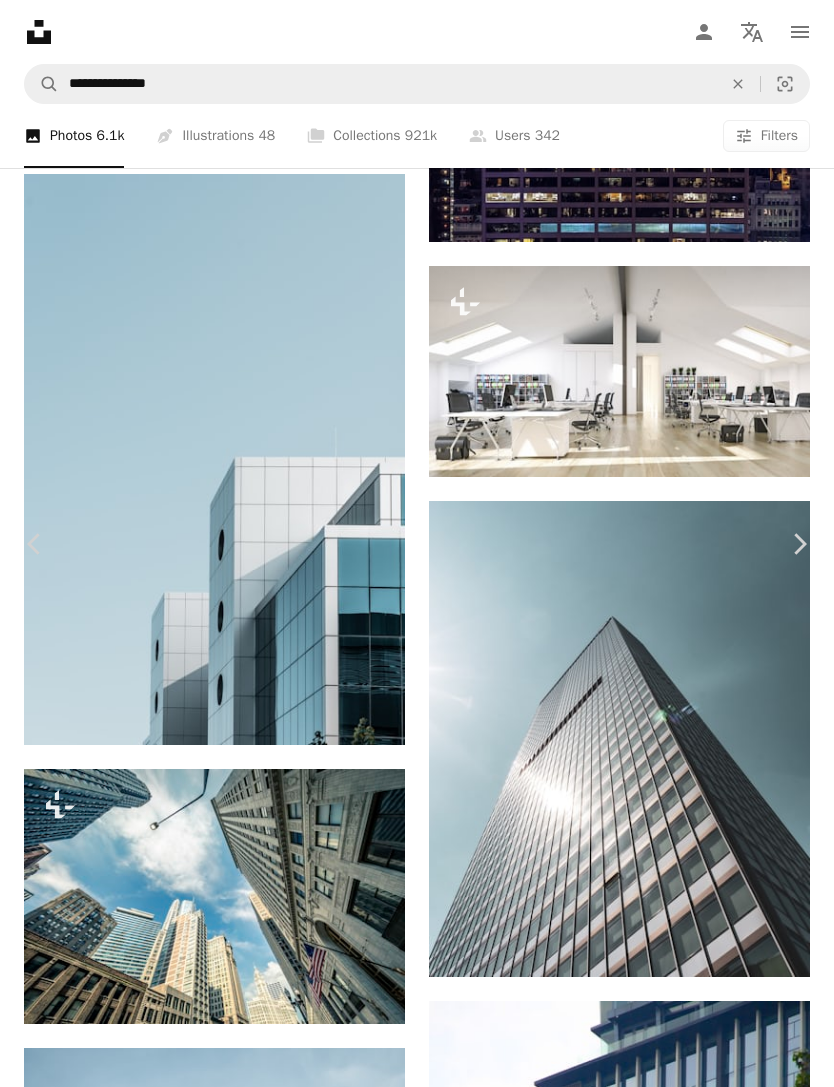 click on "Chevron down" 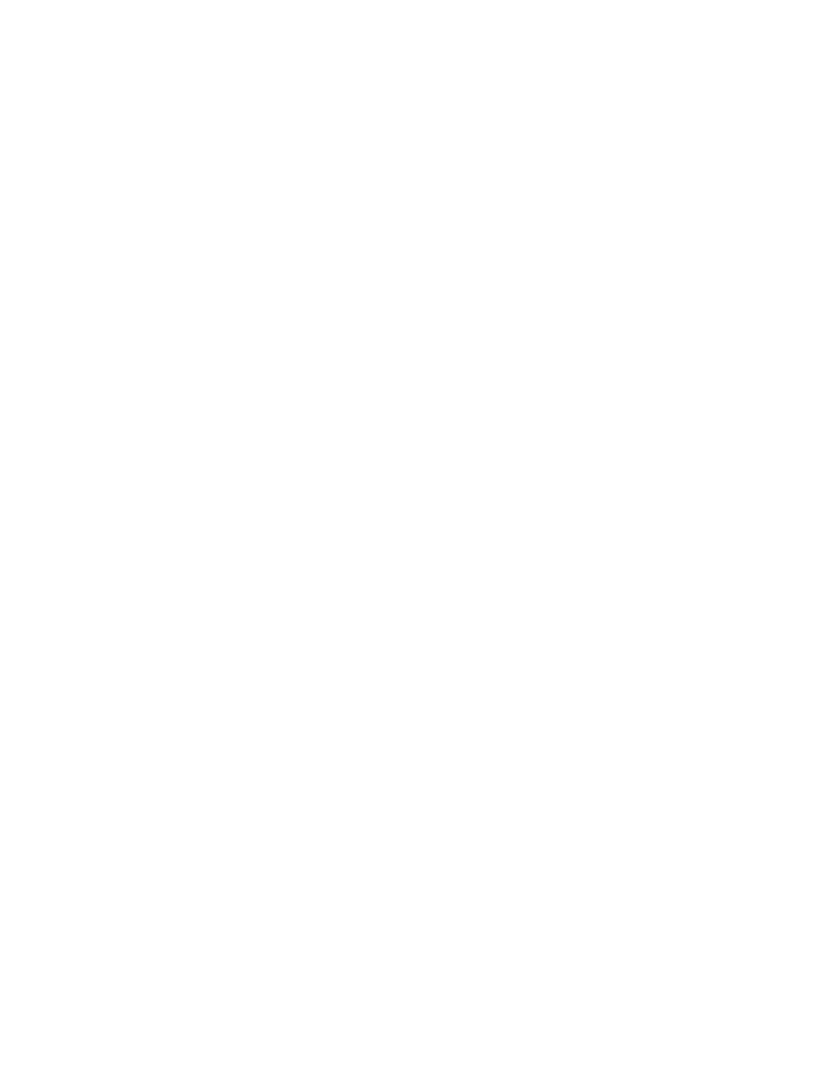 scroll, scrollTop: 17, scrollLeft: 0, axis: vertical 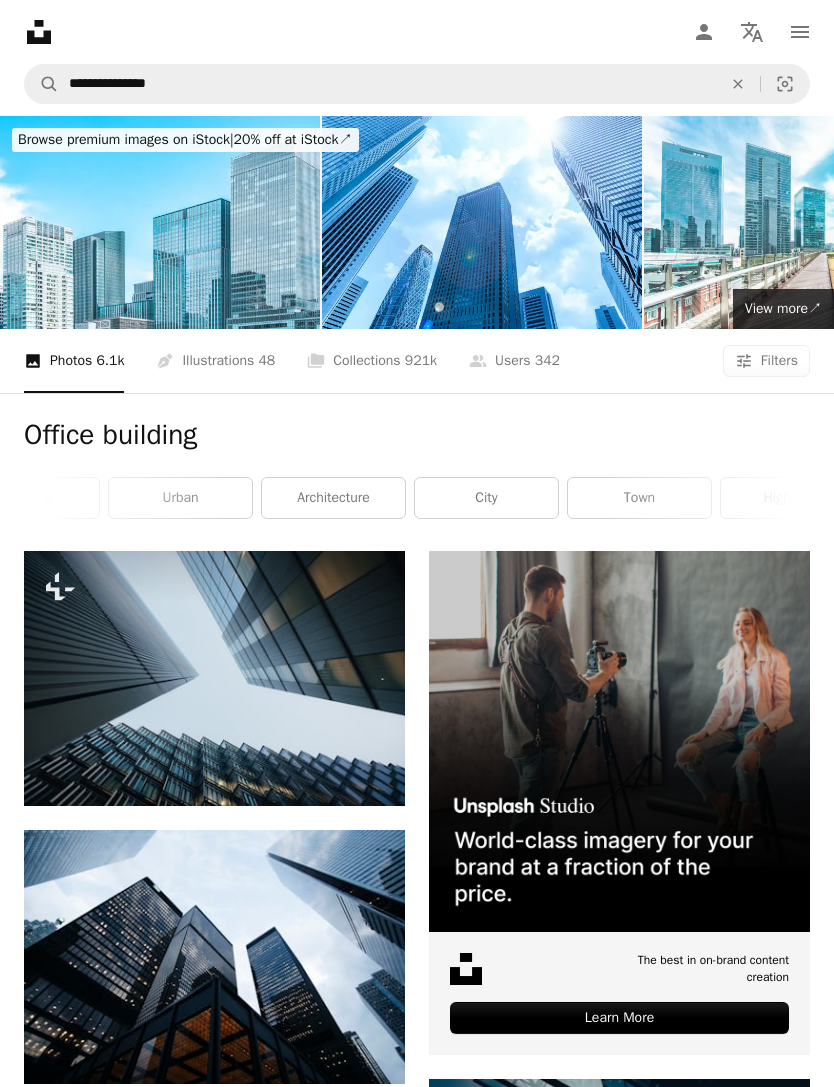 click on "city" at bounding box center [486, 498] 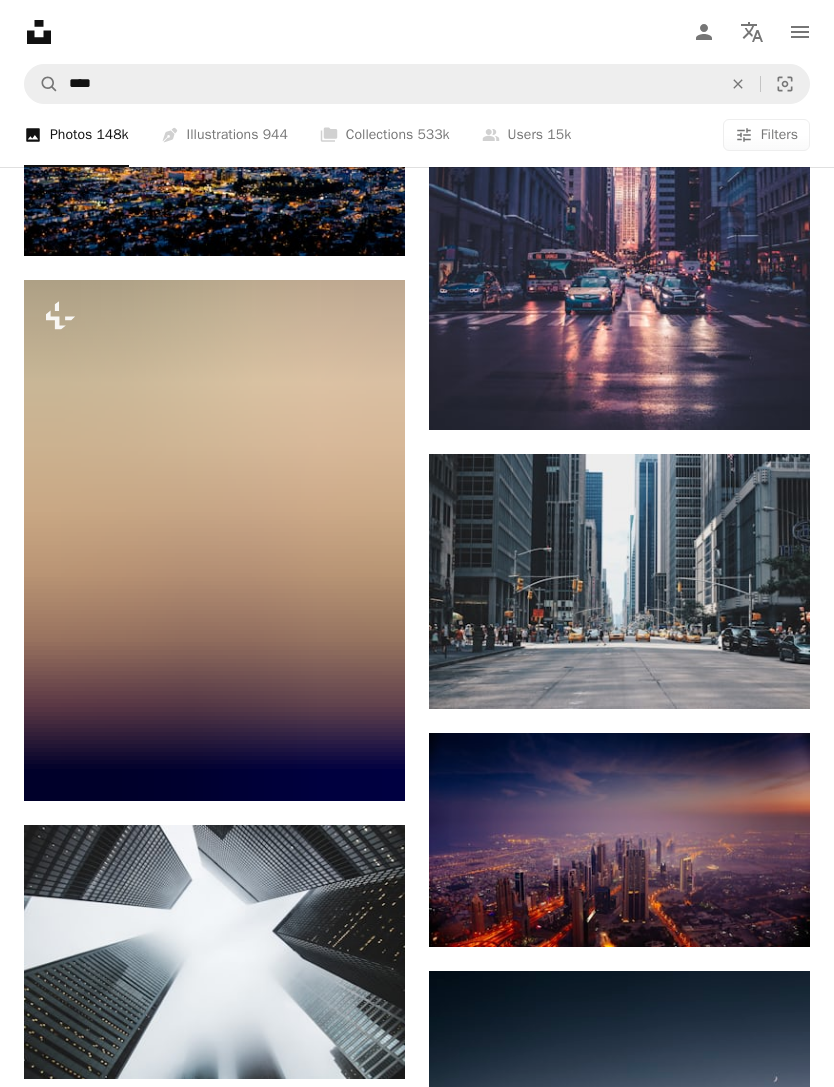 scroll, scrollTop: 1385, scrollLeft: 0, axis: vertical 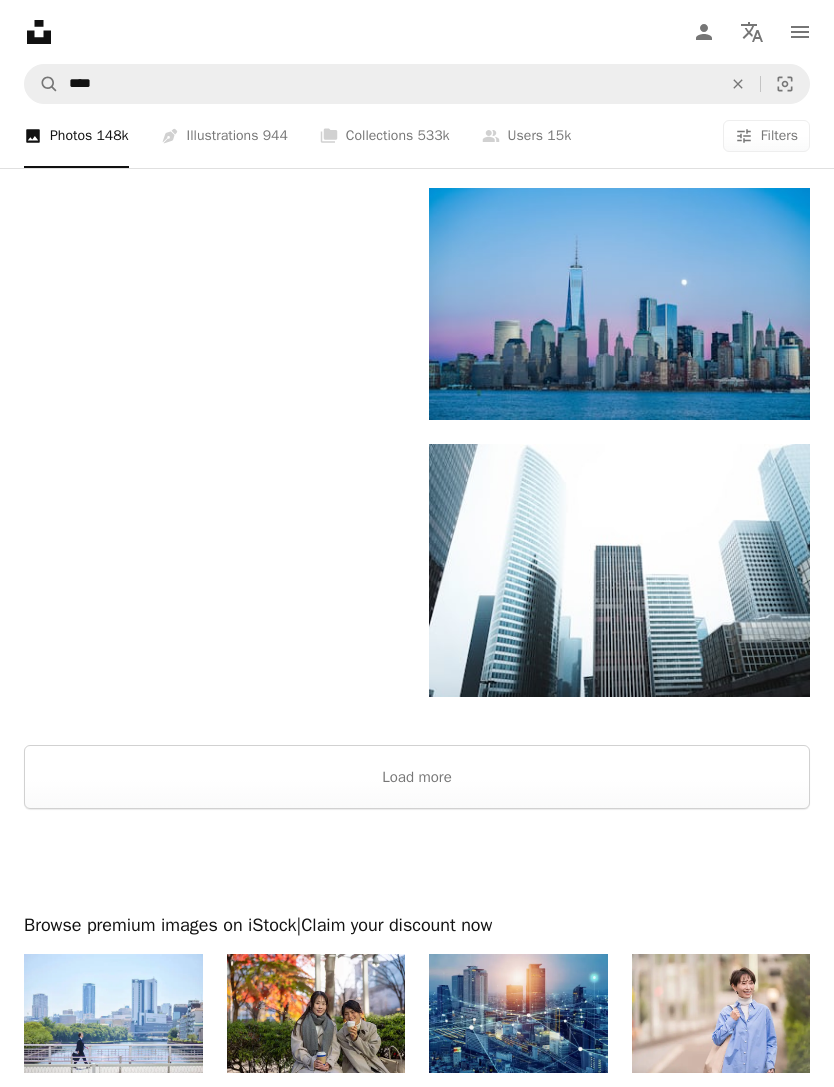 click on "Load more" at bounding box center [417, 777] 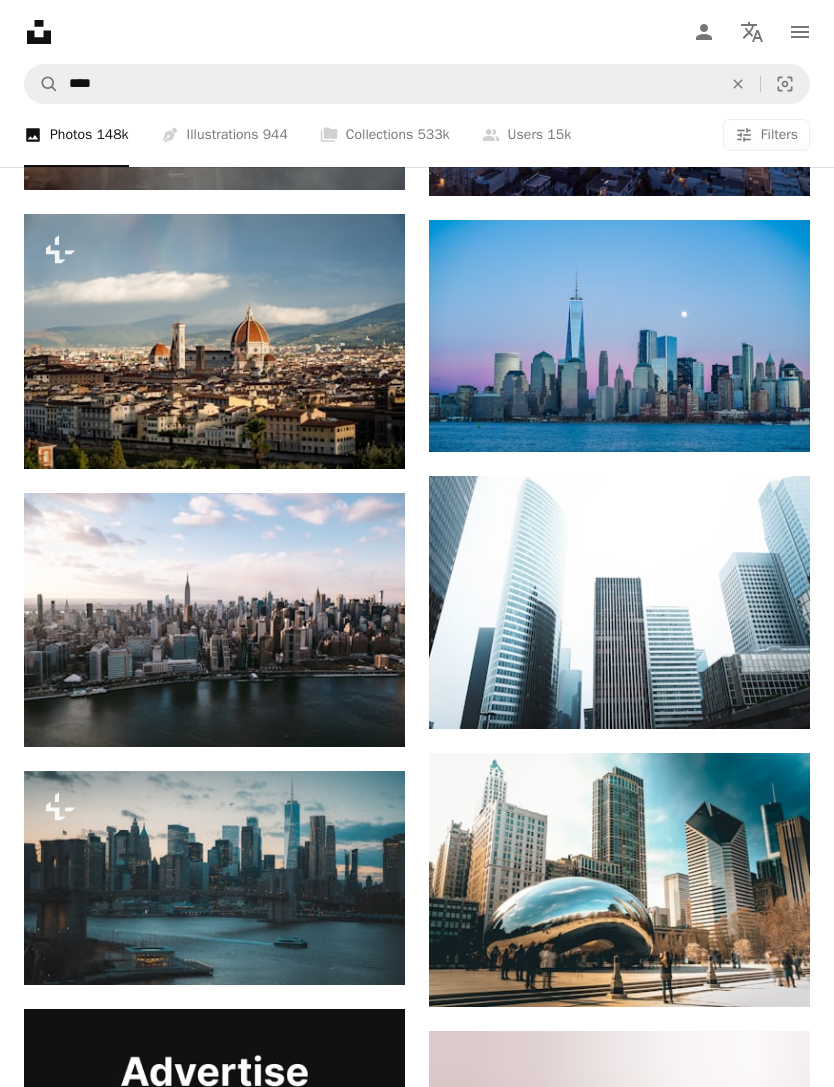 scroll, scrollTop: 3911, scrollLeft: 0, axis: vertical 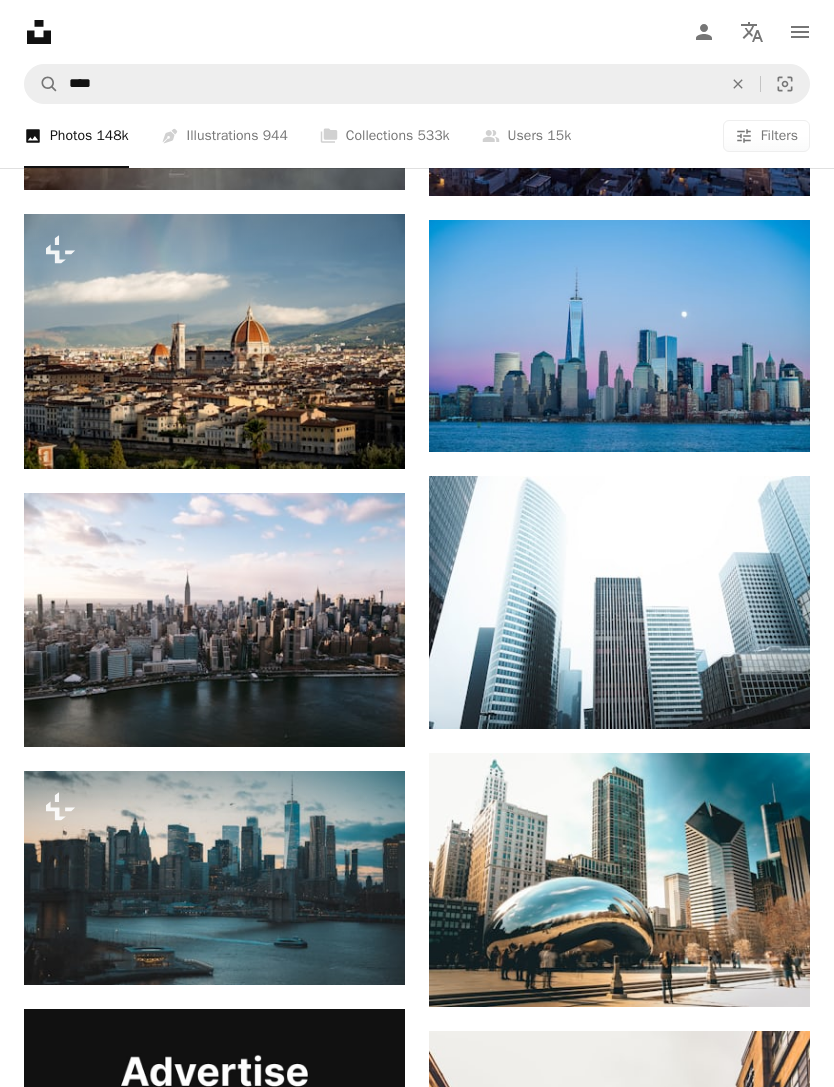 click at bounding box center (214, 878) 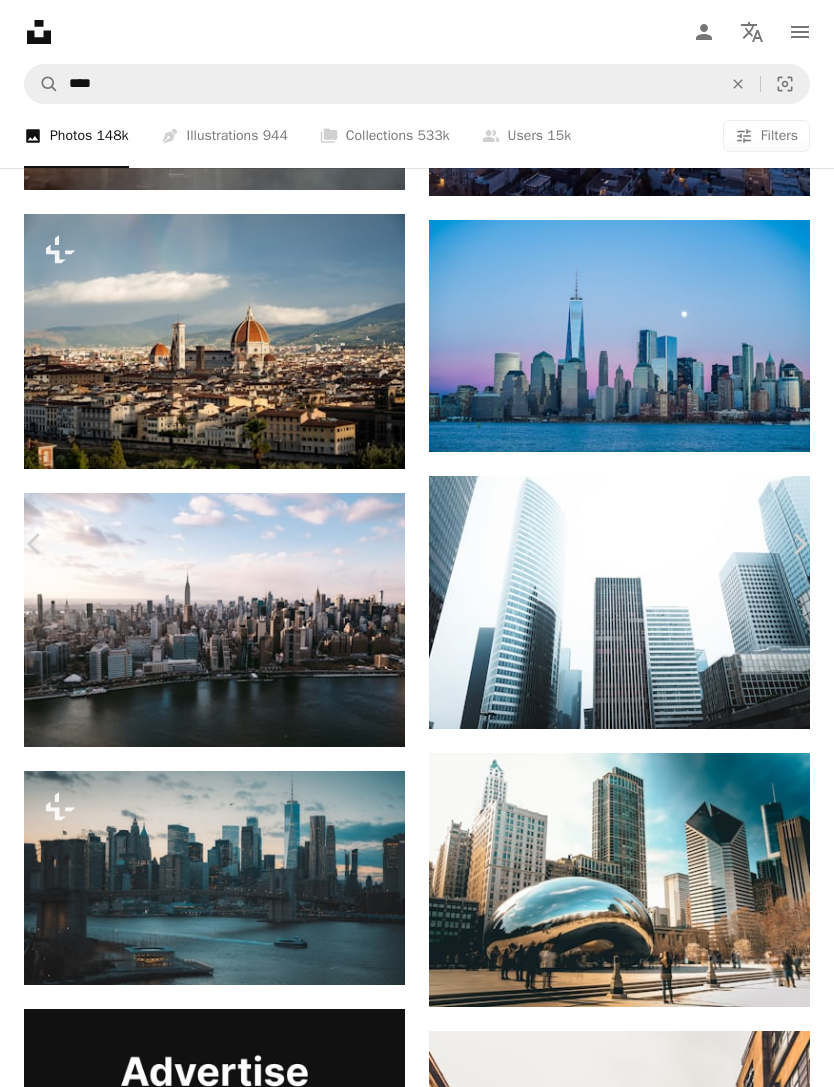 click on "A lock Download" at bounding box center [673, 5234] 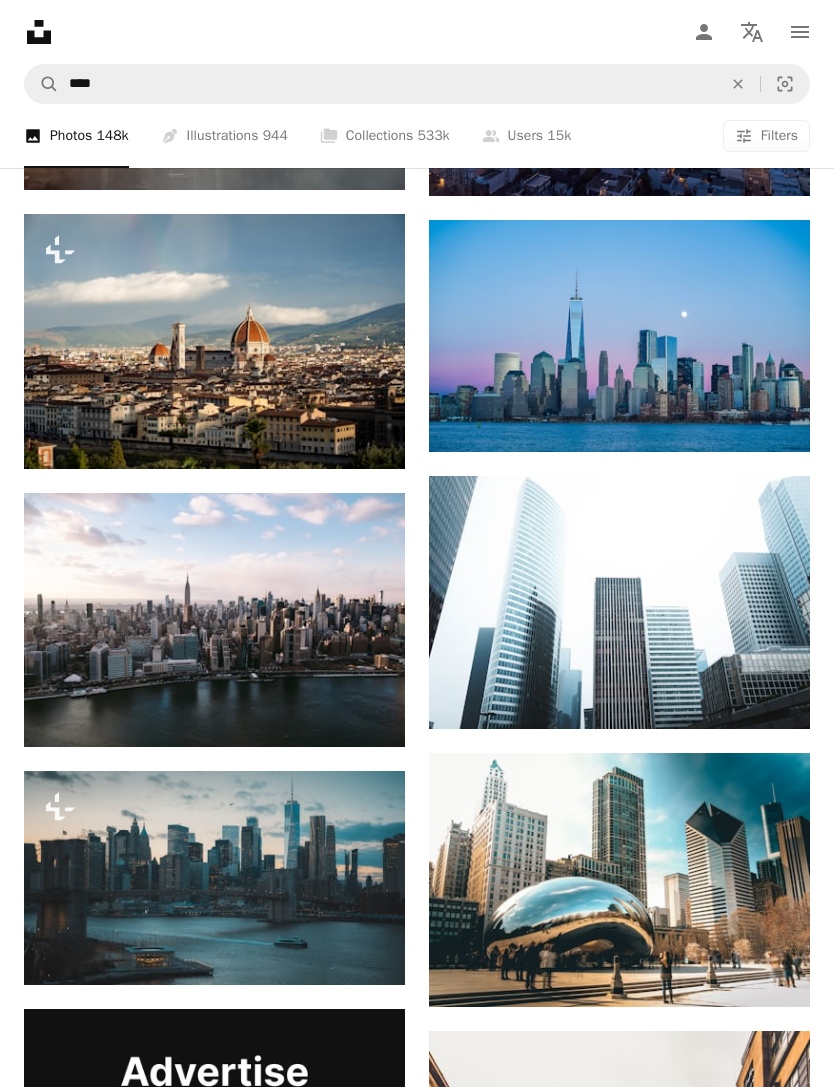 click at bounding box center (619, 335) 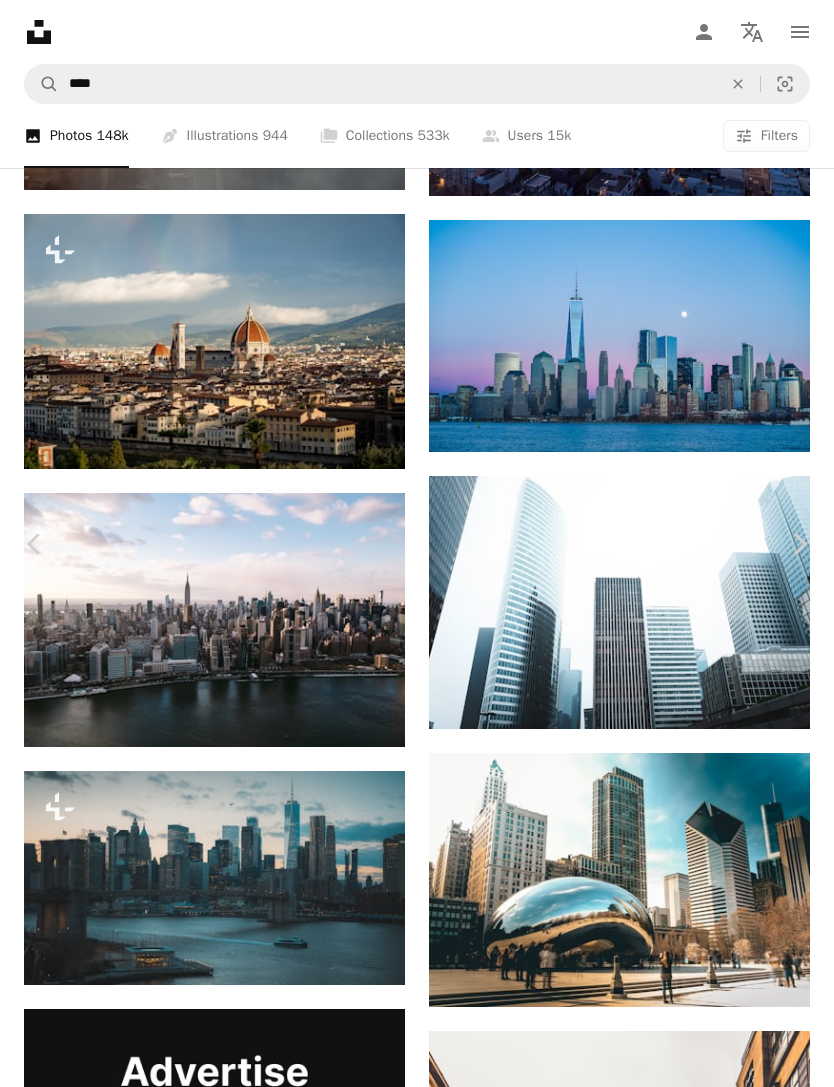 click on "Chevron down" 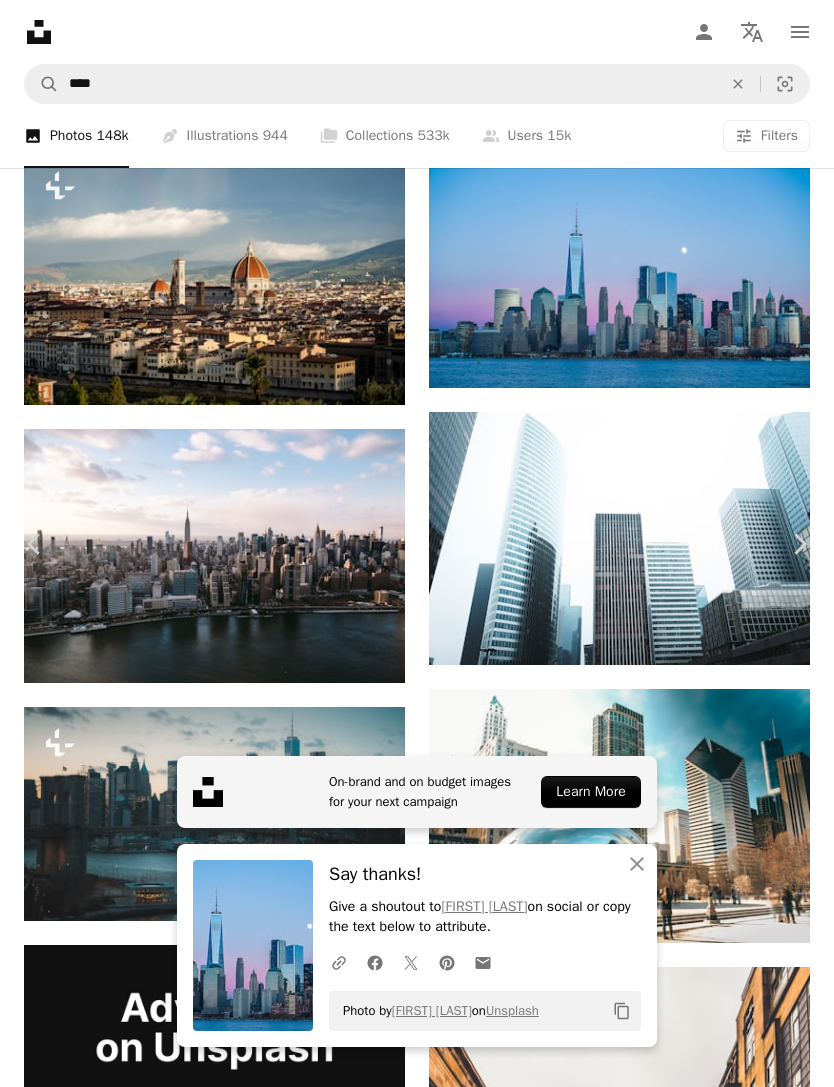 click on "An X shape Chevron left Chevron right On-brand and on budget images for your next campaign Learn More An X shape Close Say thanks! Give a shoutout to  [FIRST] [LAST]  on social or copy the text below to attribute. A URL sharing icon (chains) Facebook icon X (formerly Twitter) icon Pinterest icon An envelope Photo by  [FIRST] [LAST]  on  Unsplash
Copy content [FIRST] [LAST] [USERNAME] A heart A plus sign Download free Chevron down Zoom in Views 56,386,460 Downloads 271,883 Featured in Photos A forward-right arrow Share Info icon Info More Actions A map marker [CITY], [COUNTRY] Calendar outlined Published on  [MONTH] [DAY], [YEAR] Safety Free to use under the  Unsplash License city sea [CITY] photography [CITY] [COUNTRY] lake urban buildings cityscape skyscraper skyline [CITY] tower [CITY] [COUNTRY] freedom tower wtc wallpaper background building Free stock photos Browse premium related images on iStock  |  Save 20% with code UNSPLASH20 View more on iStock  ↗ For  [FIRST]" at bounding box center [417, 5666] 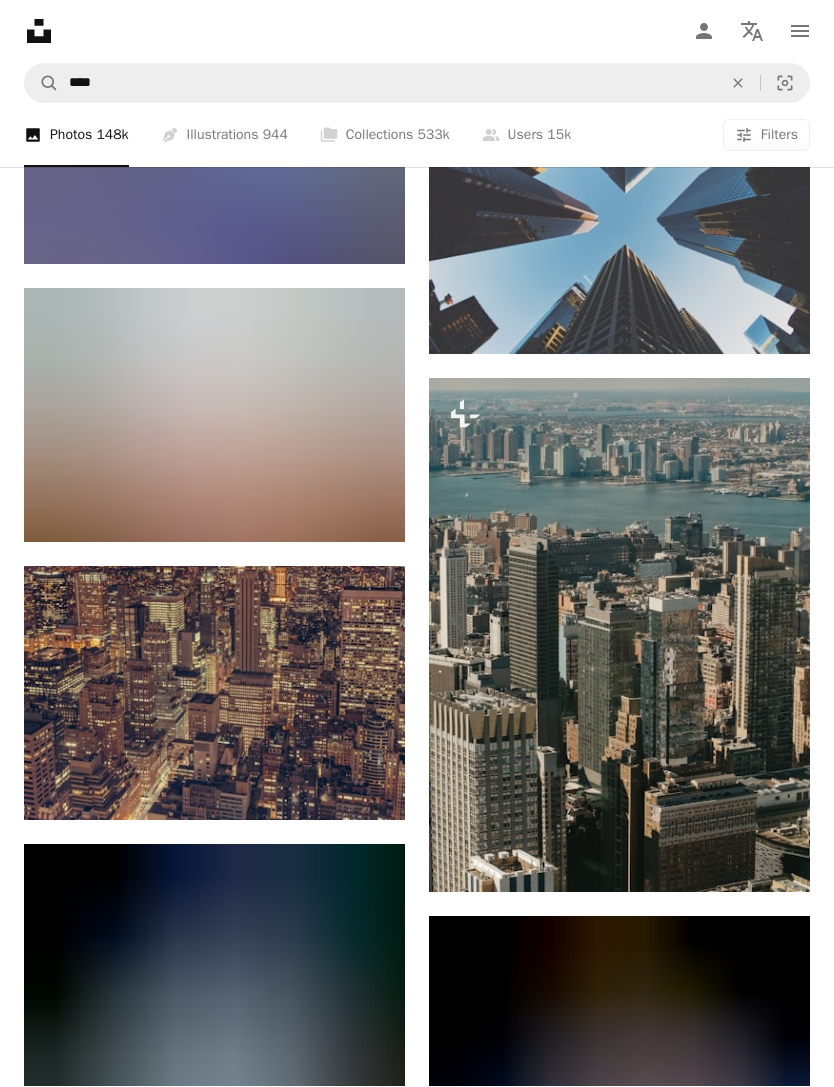 scroll, scrollTop: 5438, scrollLeft: 0, axis: vertical 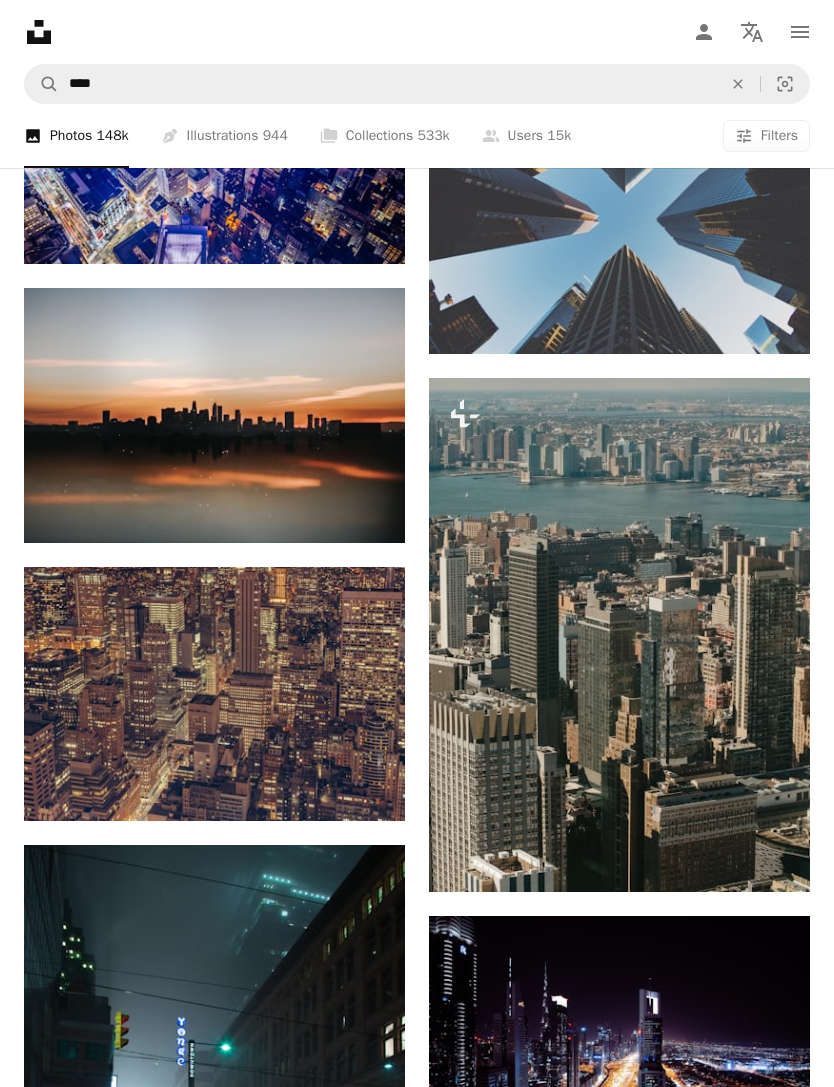 click at bounding box center [214, 415] 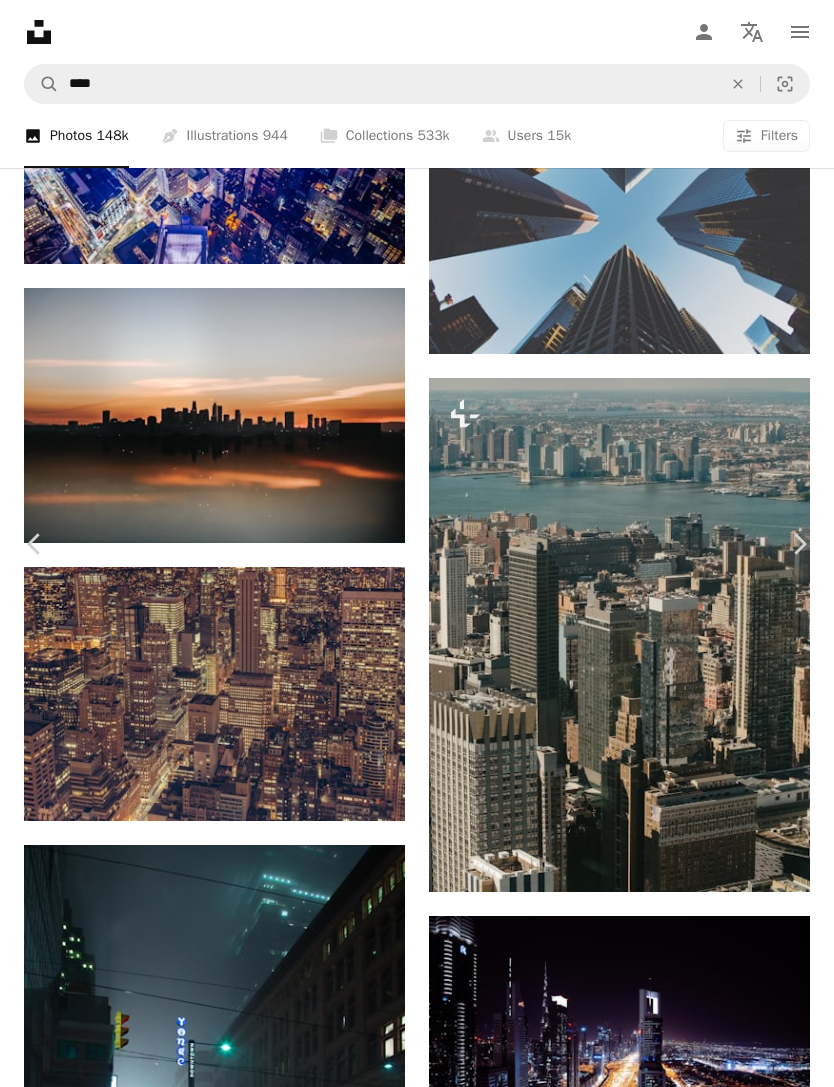 click on "Chevron down" 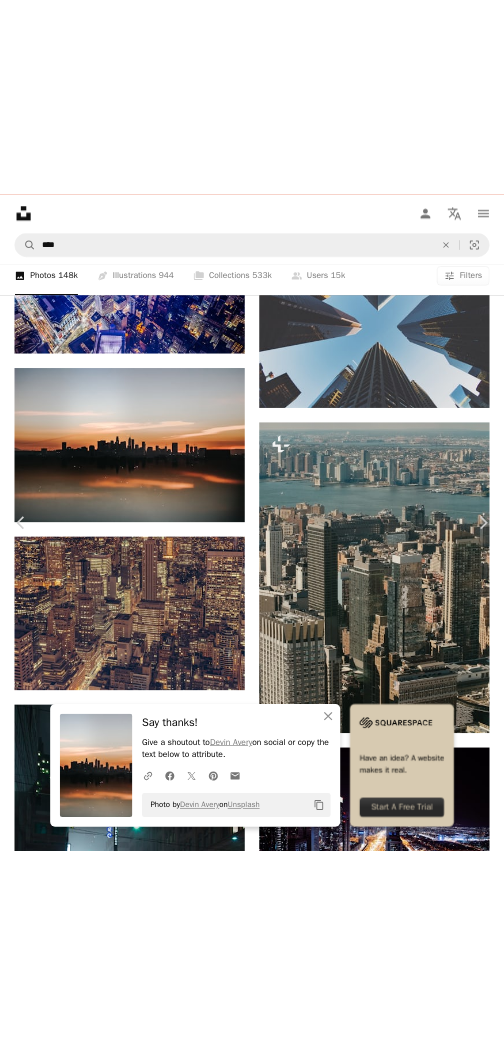 scroll, scrollTop: 3263, scrollLeft: 0, axis: vertical 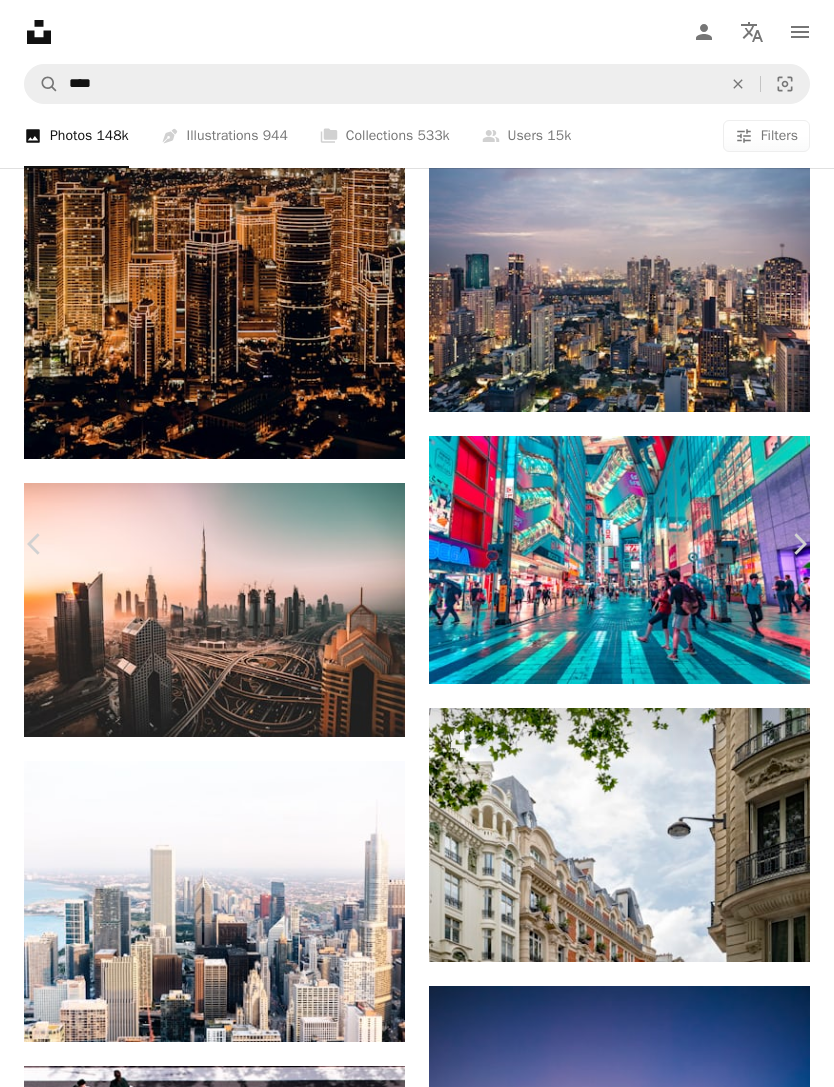 click on "An X shape" at bounding box center [810, 28] 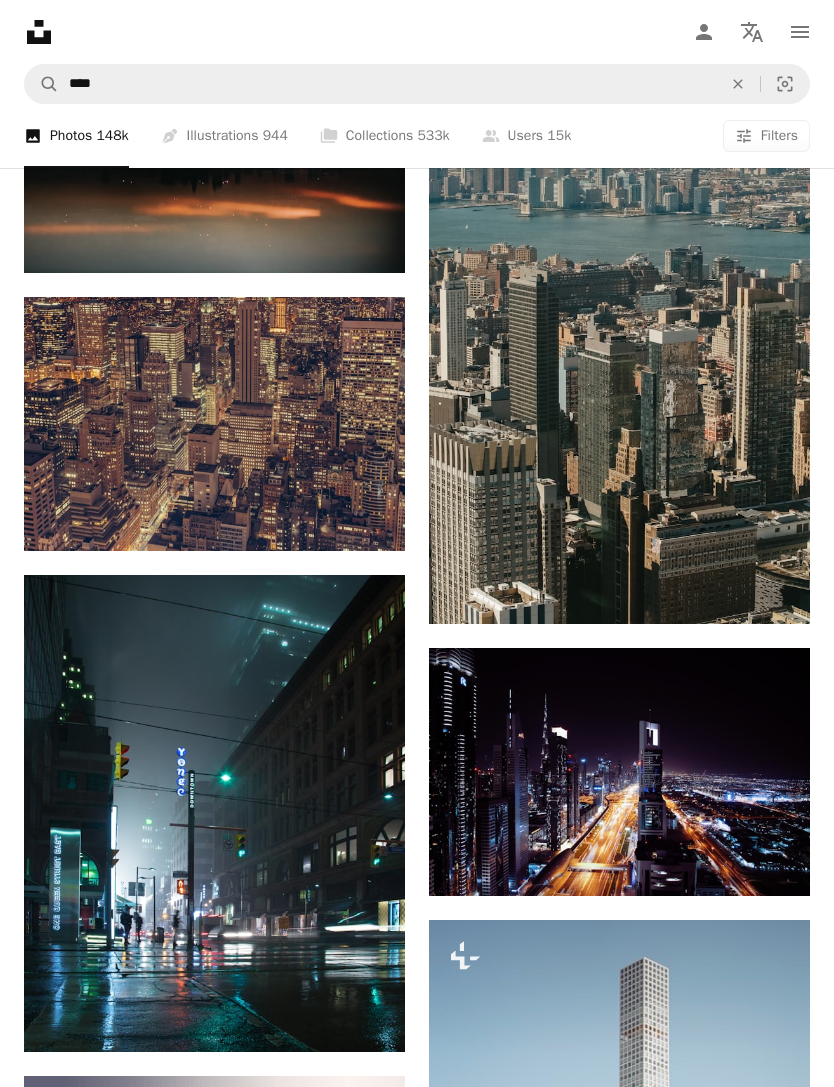 scroll, scrollTop: 5703, scrollLeft: 0, axis: vertical 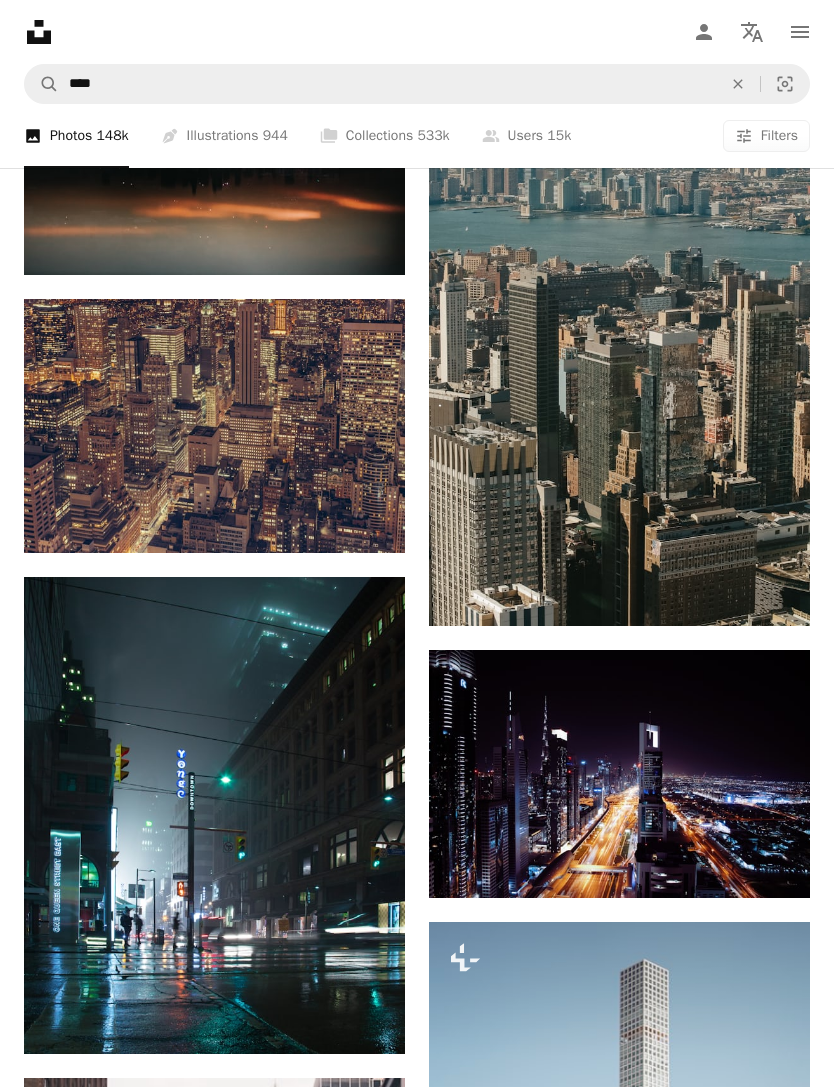 click at bounding box center [214, 148] 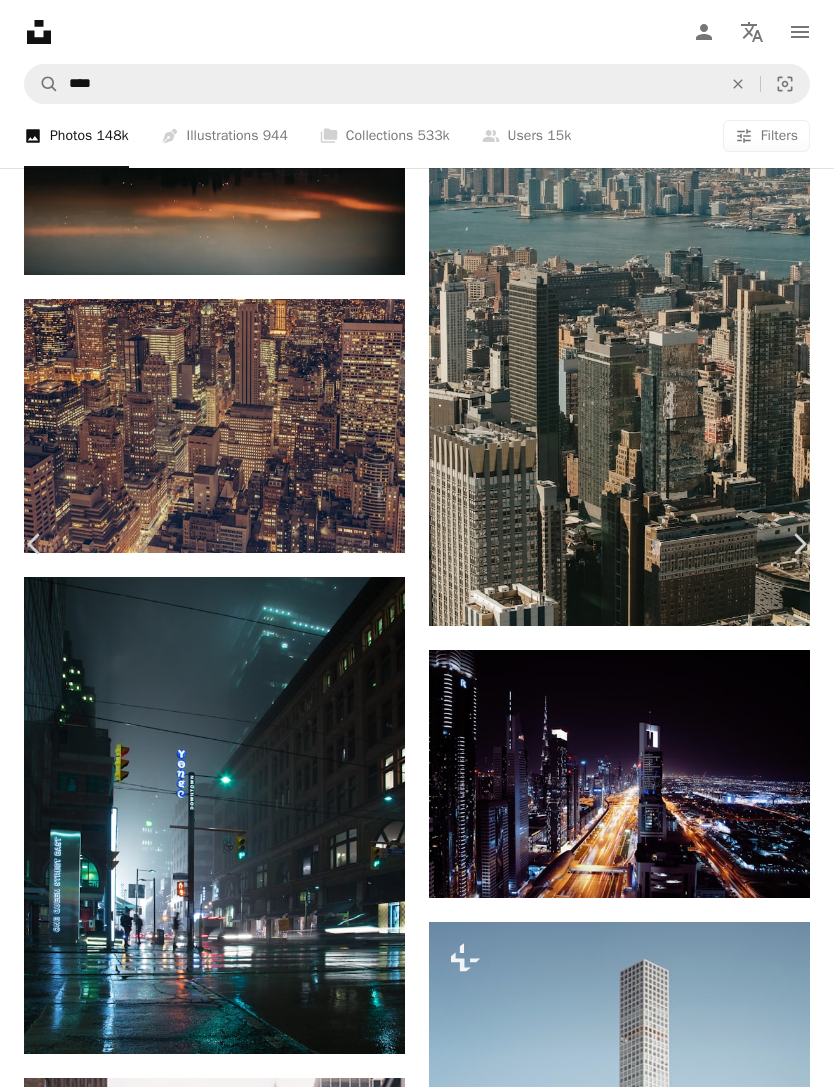 click on "Chevron down" 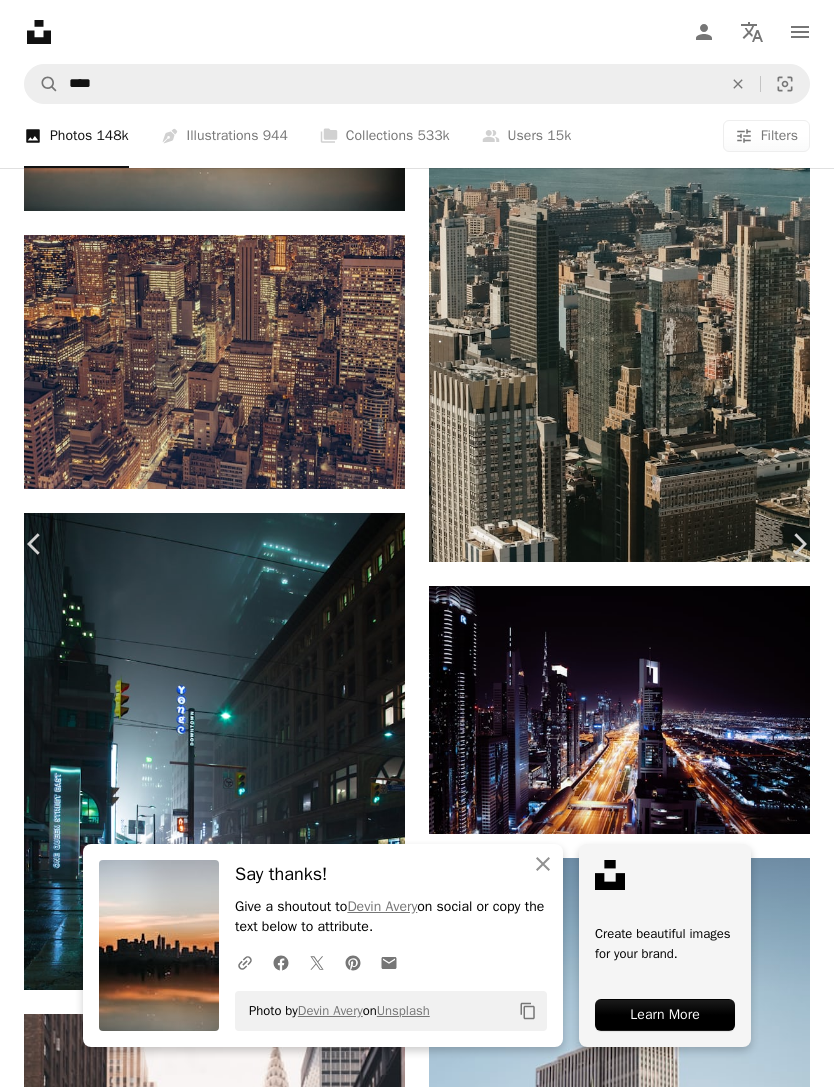 click on "An X shape Chevron left Chevron right An X shape Close Say thanks! Give a shoutout to  [PERSON]  on social or copy the text below to attribute. A URL sharing icon (chains) Facebook icon X (formerly Twitter) icon Pinterest icon An envelope Photo by  [PERSON]  on  Unsplash
Copy content Create beautiful images for your brand. Learn More [PERSON] Available for hire A checkmark inside of a circle A heart A plus sign Download free Chevron down Zoom in Views 28,674,344 Downloads 199,998 Featured in Photos ,  Wallpapers A forward-right arrow Share Info icon Info More Actions A map marker [CITY], [STATE] Calendar outlined Published on  February 2, 2018 Camera Canon, EOS REBEL T5 Safety Free to use under the  Unsplash License wallpaper background woman building city black dark sunset sunrise sun light female [CITY] urban silhouette cityscape rise white and black grey outdoors Backgrounds Browse premium related images on iStock  |  Save 20% with code UNSPLASH20 View more on iStock  ↗" at bounding box center [417, 7343] 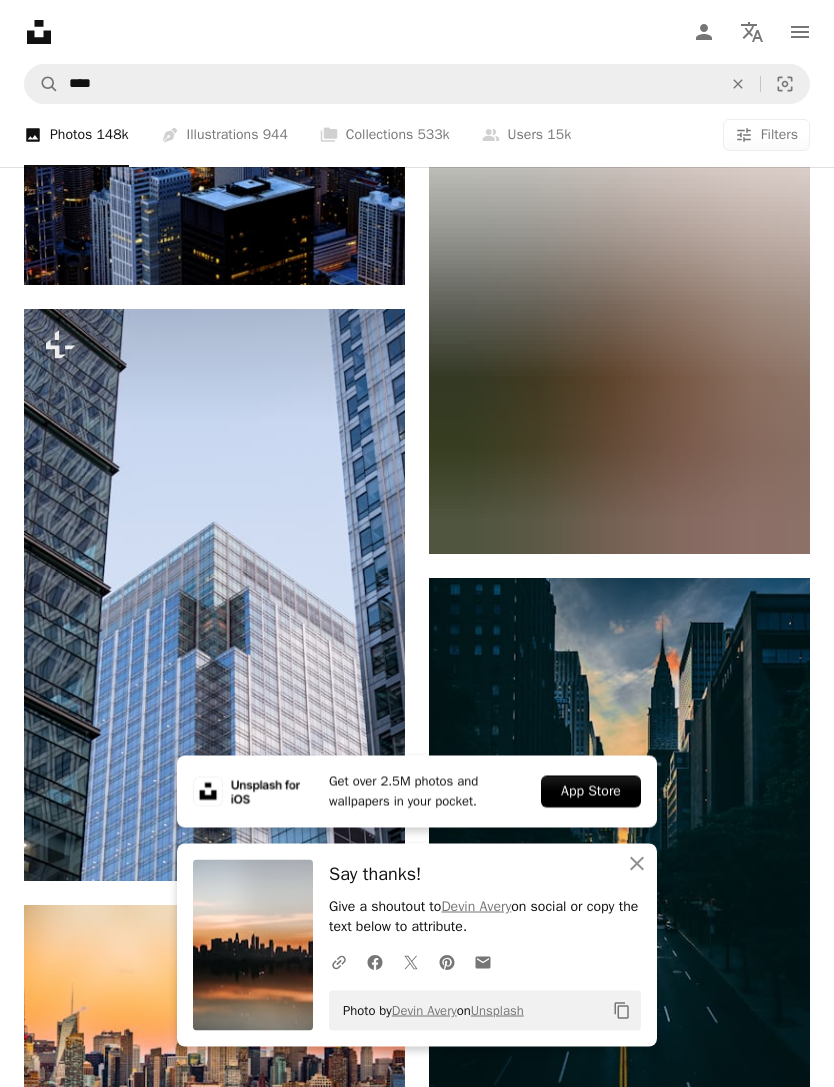 scroll, scrollTop: 7344, scrollLeft: 0, axis: vertical 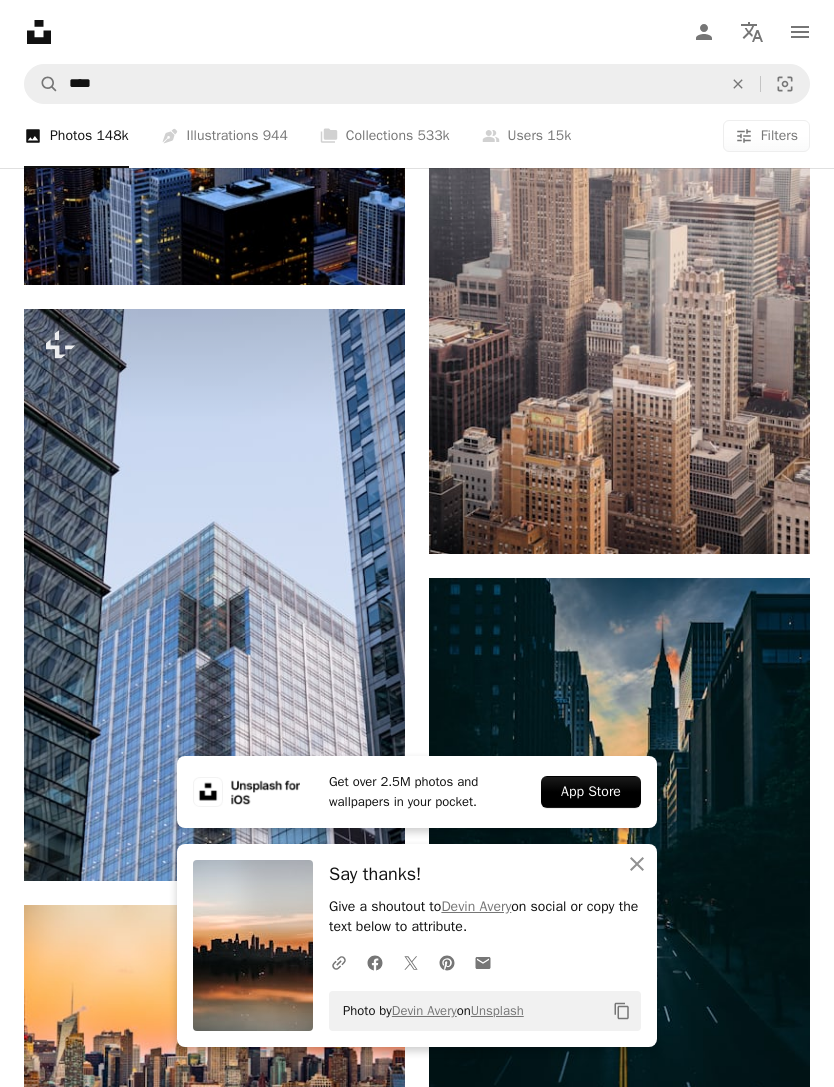 click on "An X shape Close" at bounding box center [637, 864] 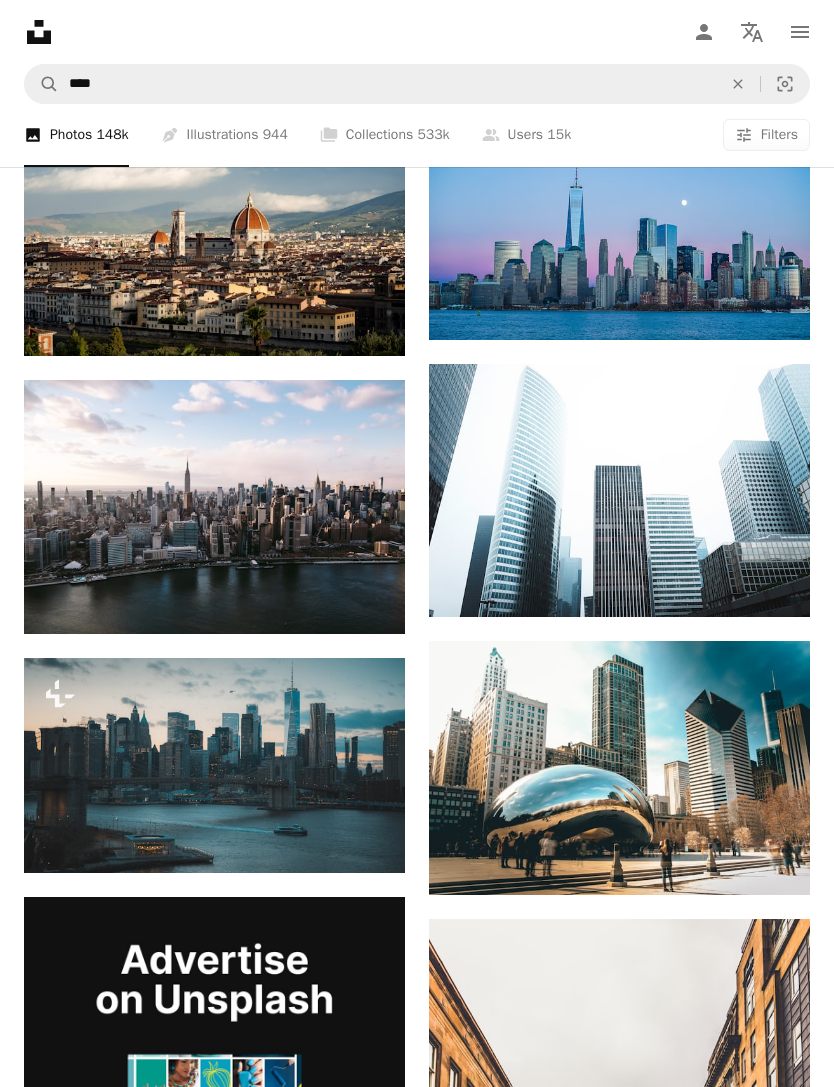 scroll, scrollTop: 4022, scrollLeft: 0, axis: vertical 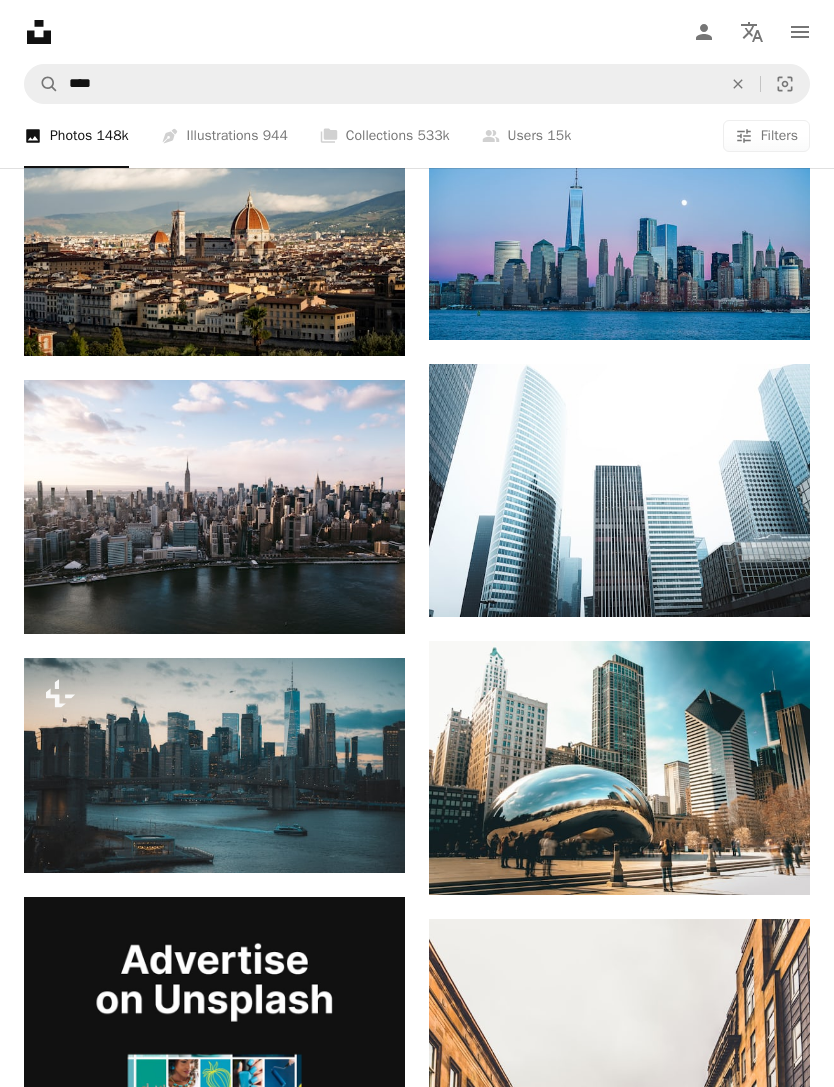 click at bounding box center (619, 224) 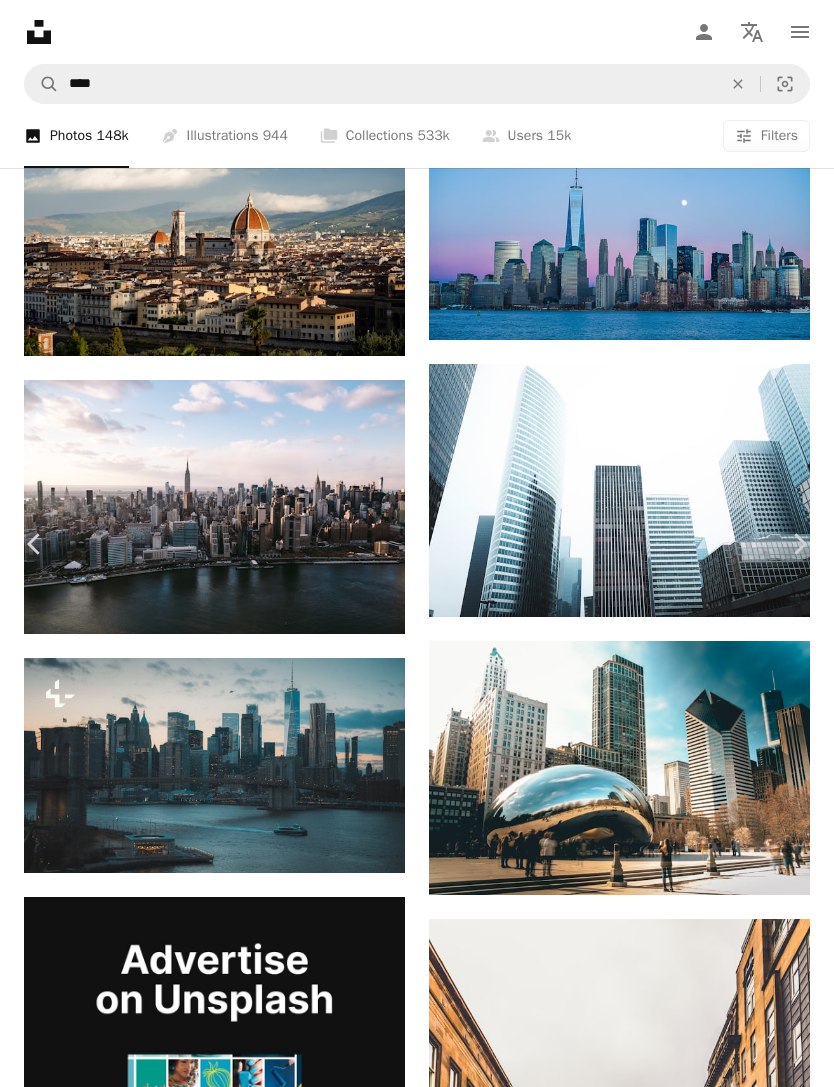 click on "Chevron down" at bounding box center (708, 12642) 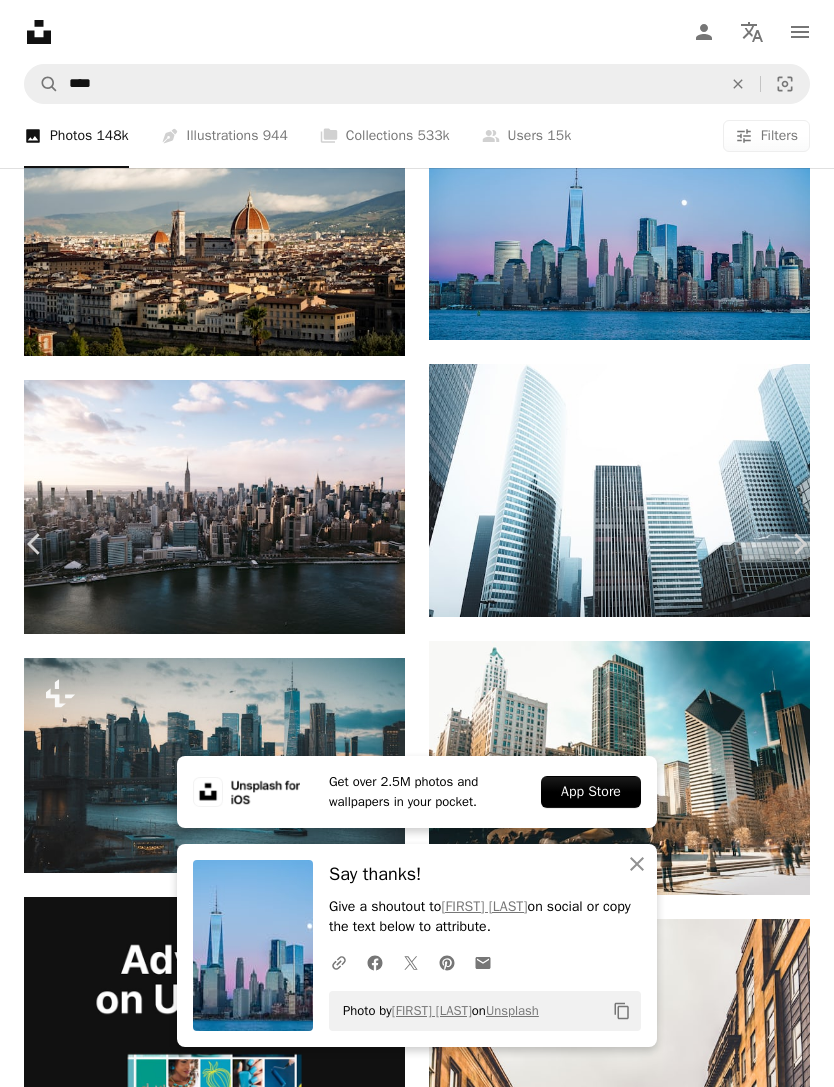 click on "An X shape Chevron left Chevron right Get over 2.5M photos and wallpapers in your pocket. App Store An X shape Close Say thanks! Give a shoutout to  [PERSON]  on social or copy the text below to attribute. A URL sharing icon (chains) Facebook icon X (formerly Twitter) icon Pinterest icon An envelope Photo by  [PERSON]  on  Unsplash
Copy content [PERSON] [PERSON] A heart A plus sign Download free Chevron down Zoom in Views 56,386,460 Downloads 271,883 Featured in Photos A forward-right arrow Share Info icon Info More Actions A map marker [LOCATION], [CITY], [STATE] Calendar outlined Published on  December 30, 2017 Safety Free to use under the  Unsplash License city sea [CITY] photography [CITY] lake urban buildings cityscape skyscraper skyline [CITY] tower [LOCATION] [LOCATION] wtc wallpaper background building Free stock photos Browse premium related images on iStock  |  Save 20% with code UNSPLASH20 View more on iStock  ↗ A heart" at bounding box center (417, 13138) 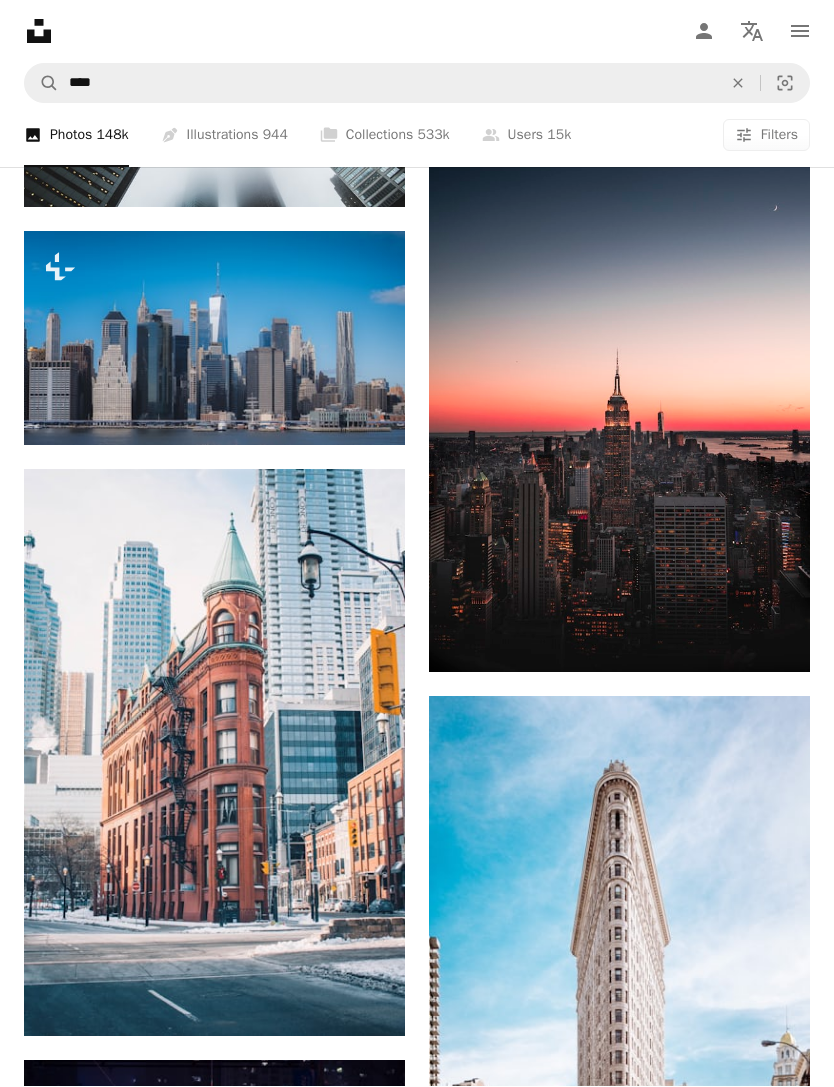 scroll, scrollTop: 2254, scrollLeft: 0, axis: vertical 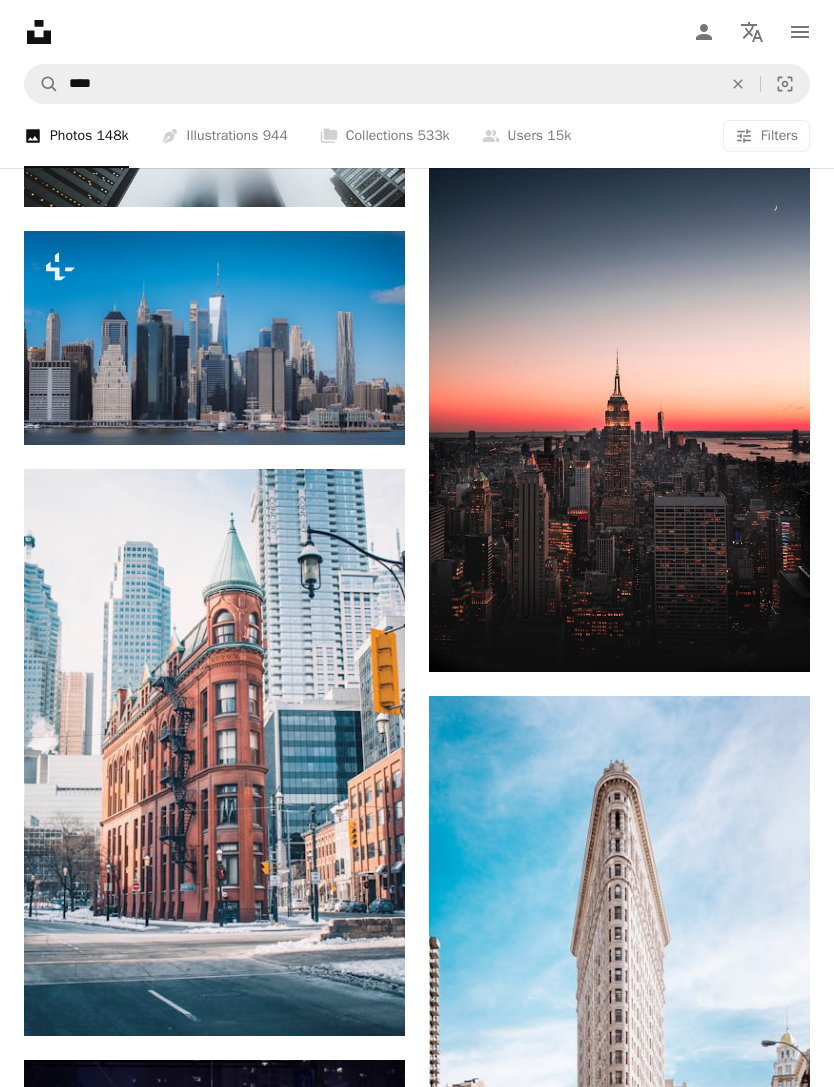 click at bounding box center [214, 338] 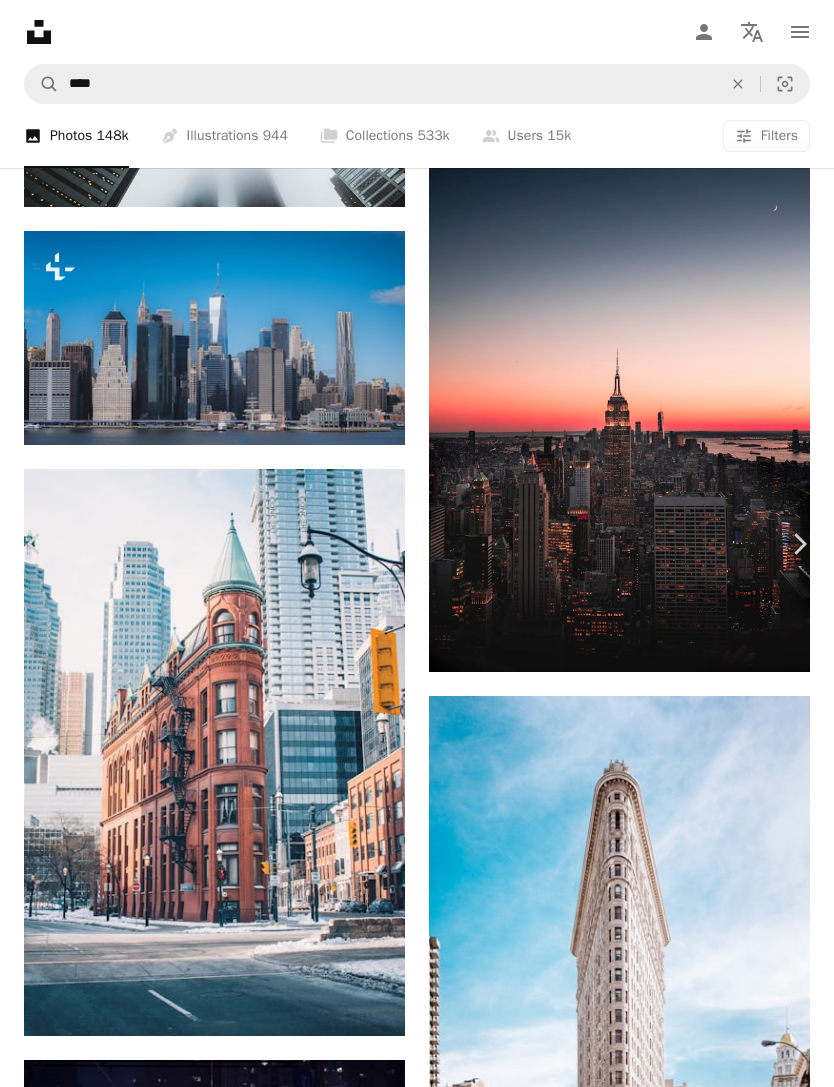 click on "An X shape Chevron left Chevron right [PERSON] For  Unsplash+ A heart A plus sign A lock Download Zoom in ––– ––  –– ––– –––– –––– A forward-right arrow Share More Actions –––   – –––  – – ––  – ––––. ––– ––– ––––  –––– ––– ––– – –––– –––– ––– –––   –––– –––– From this series Plus sign for Unsplash+ Related images" at bounding box center [417, 14905] 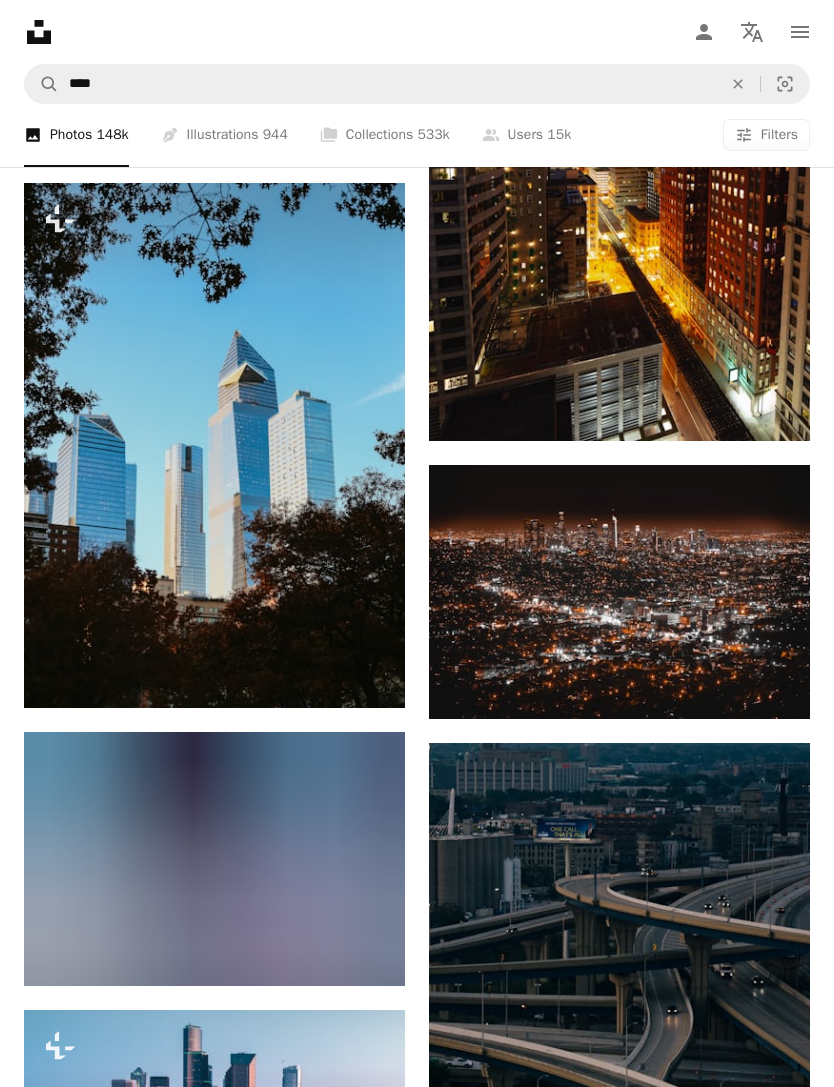 scroll, scrollTop: 12721, scrollLeft: 0, axis: vertical 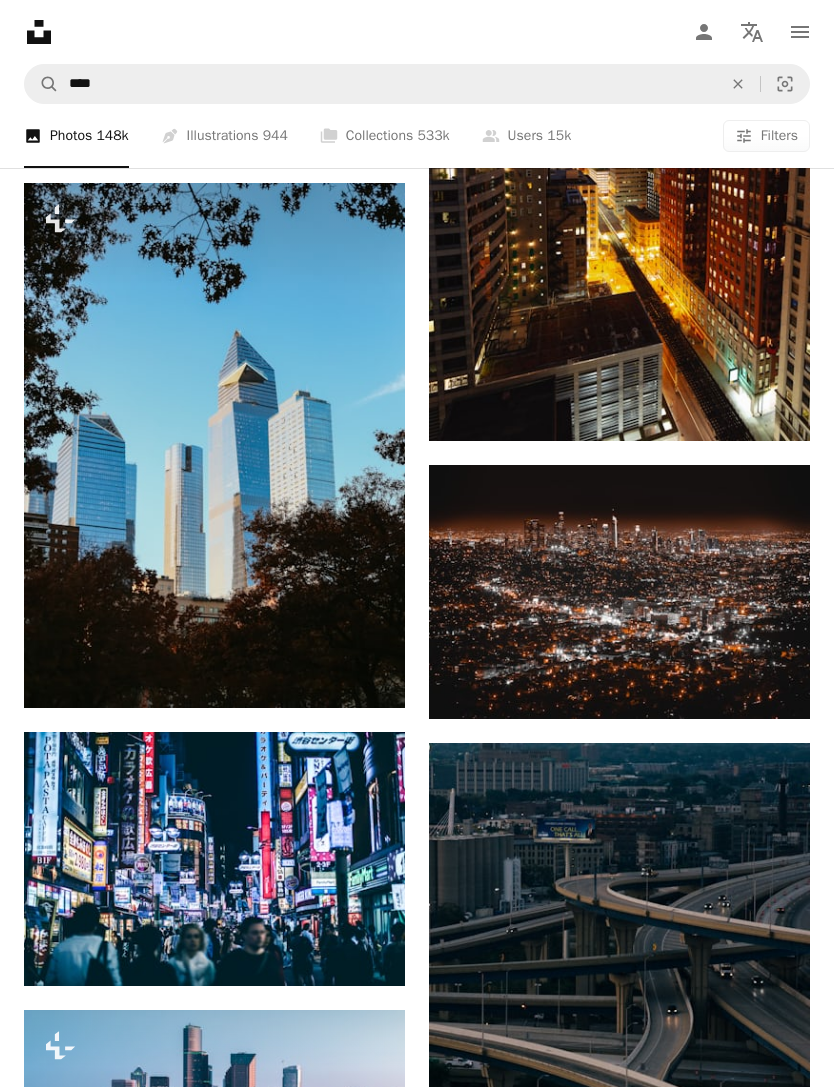 click at bounding box center [214, 445] 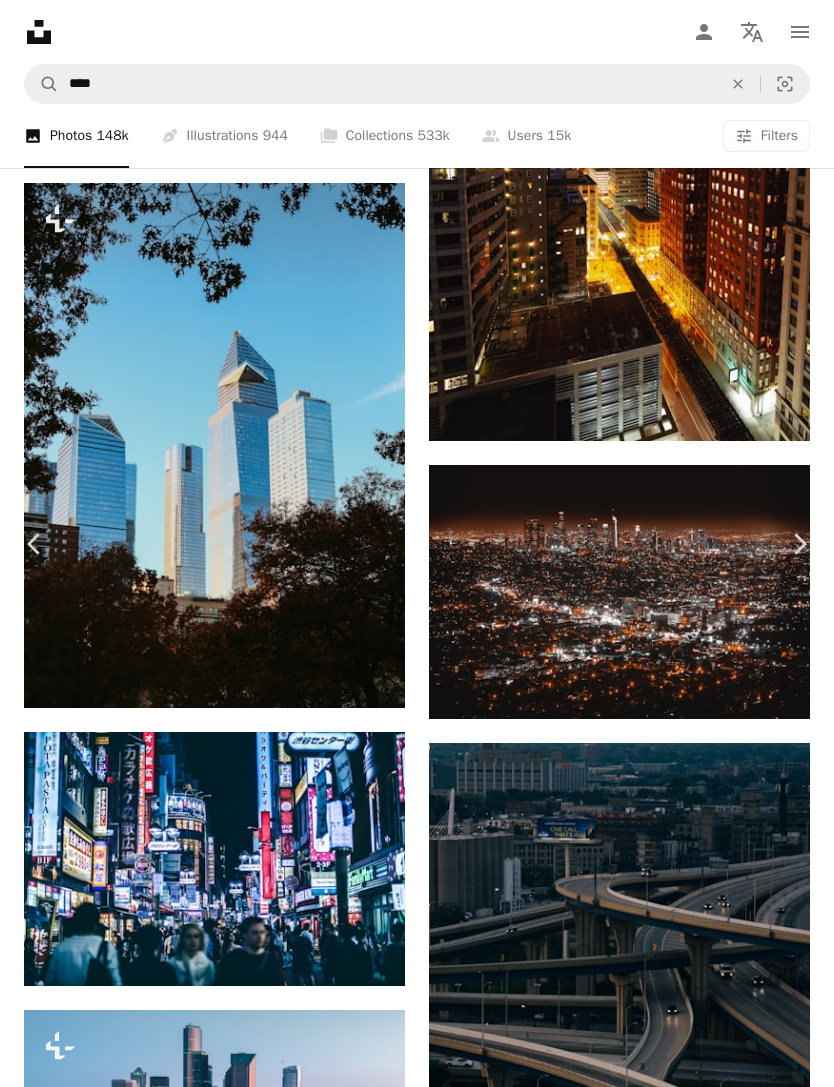 click on "An X shape Chevron left Chevron right SJ Objio For Unsplash+ A heart A plus sign A lock Download Zoom in ––– –– – ––– –––– –––– A forward-right arrow Share More Actions New York by: @sjobjio –––   – –––  – – ––  – ––––. ––– ––– ––––  –––– ––– ––– – –––– –––– ––– –––   –––– –––– From this series Related images" at bounding box center [417, 4439] 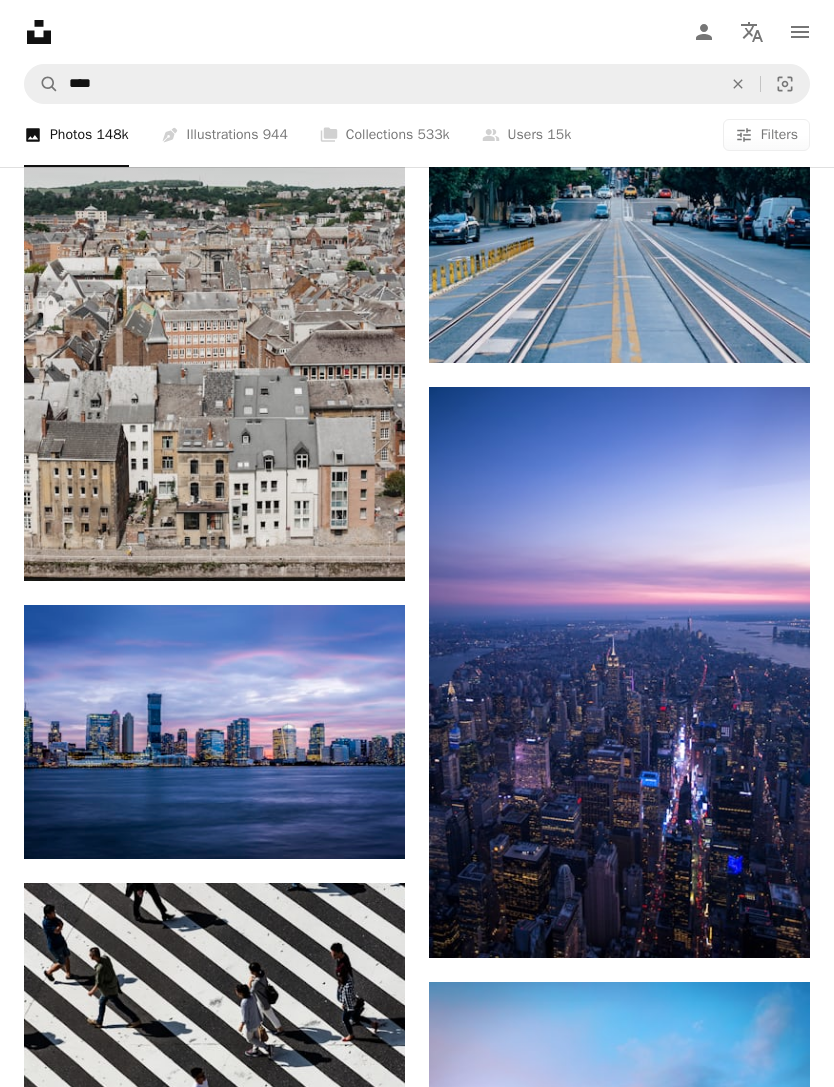 scroll, scrollTop: 20230, scrollLeft: 0, axis: vertical 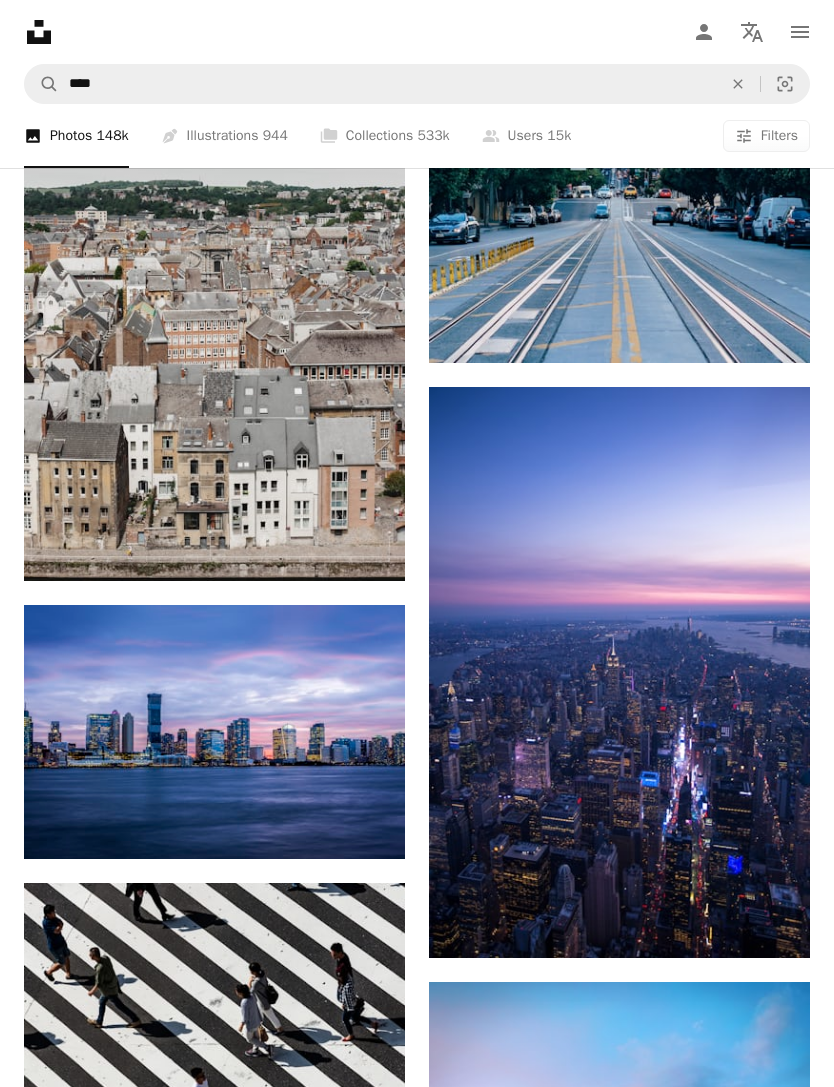 click on "Arrow pointing down" at bounding box center (365, 823) 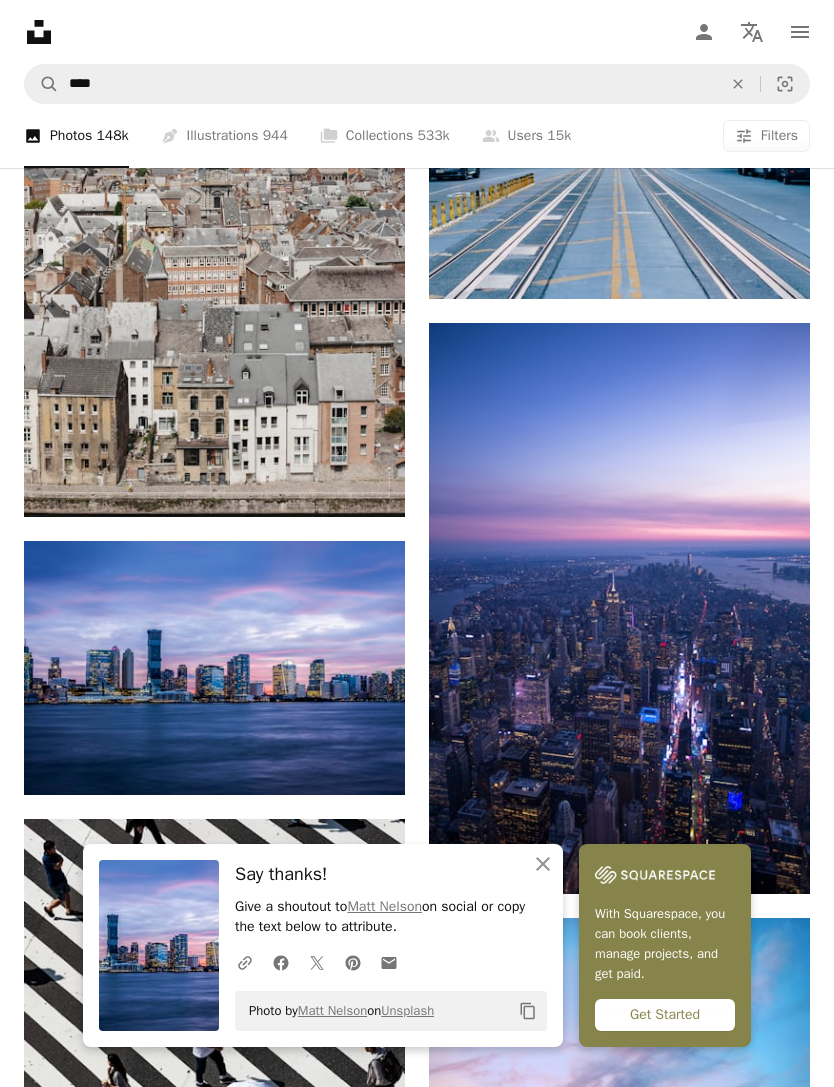 click at bounding box center [214, 668] 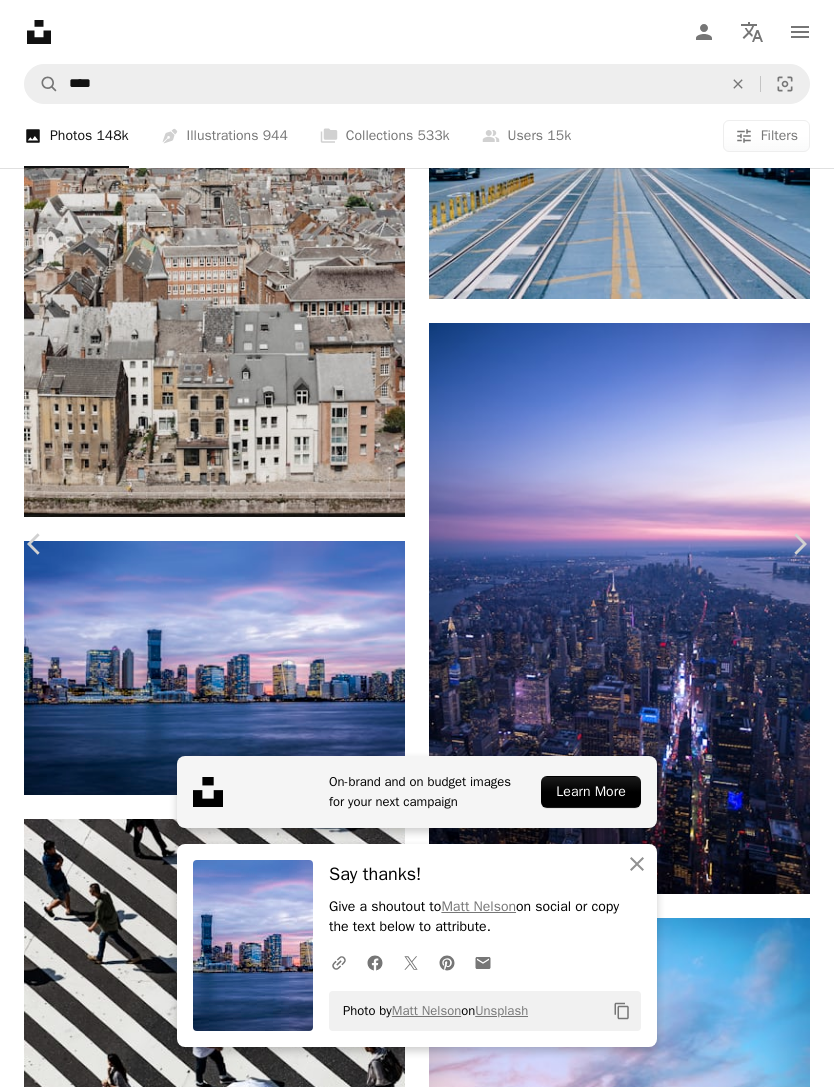 click on "Chevron down" at bounding box center (708, 5539) 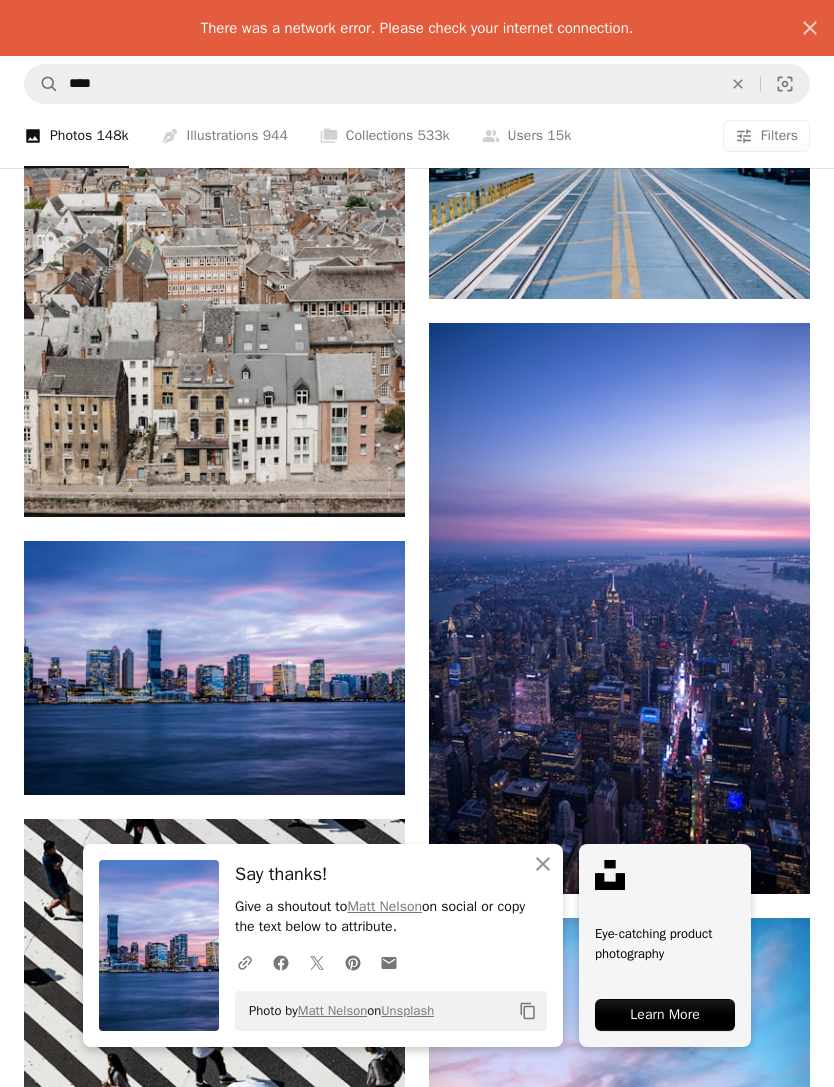 click on "Arrow pointing down" 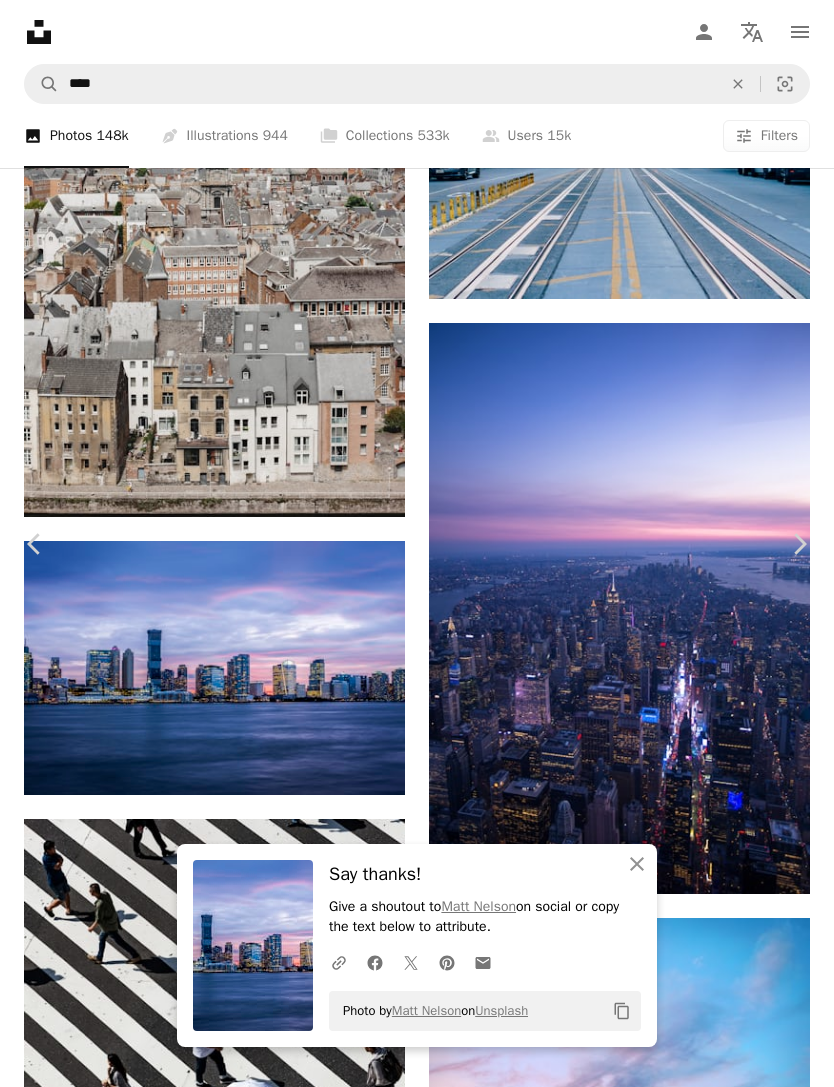 click at bounding box center [409, 5790] 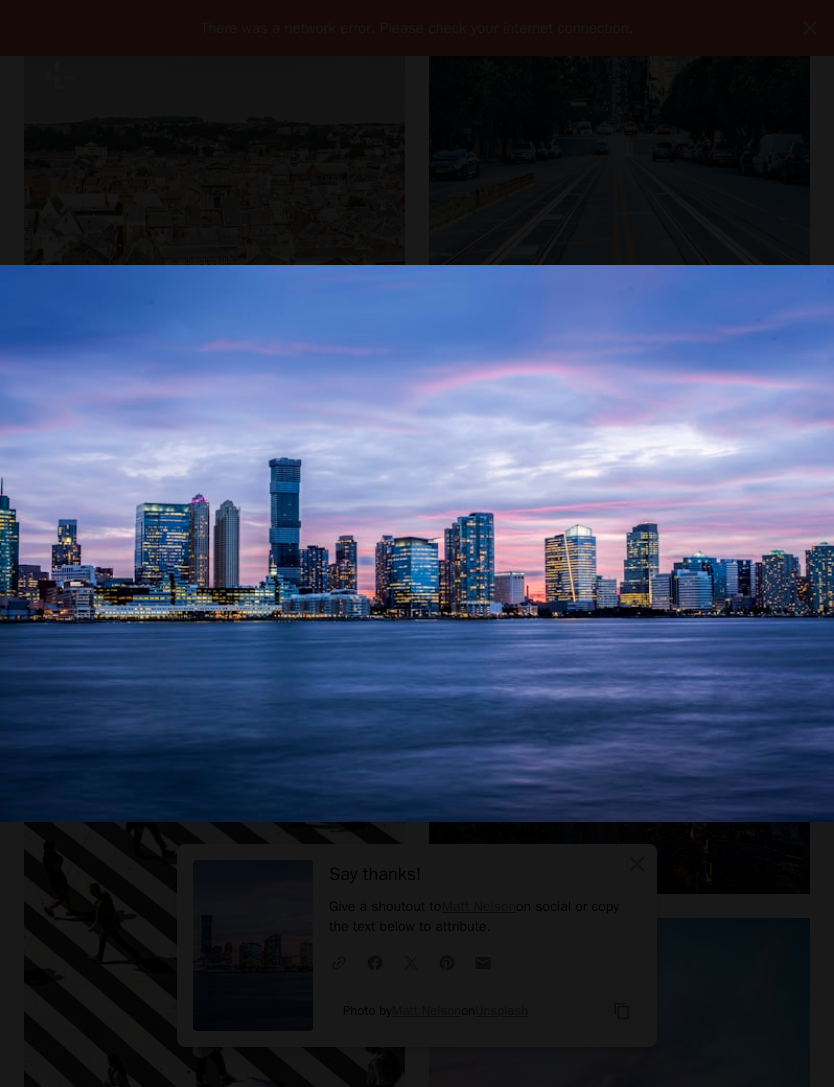 click at bounding box center [417, 543] 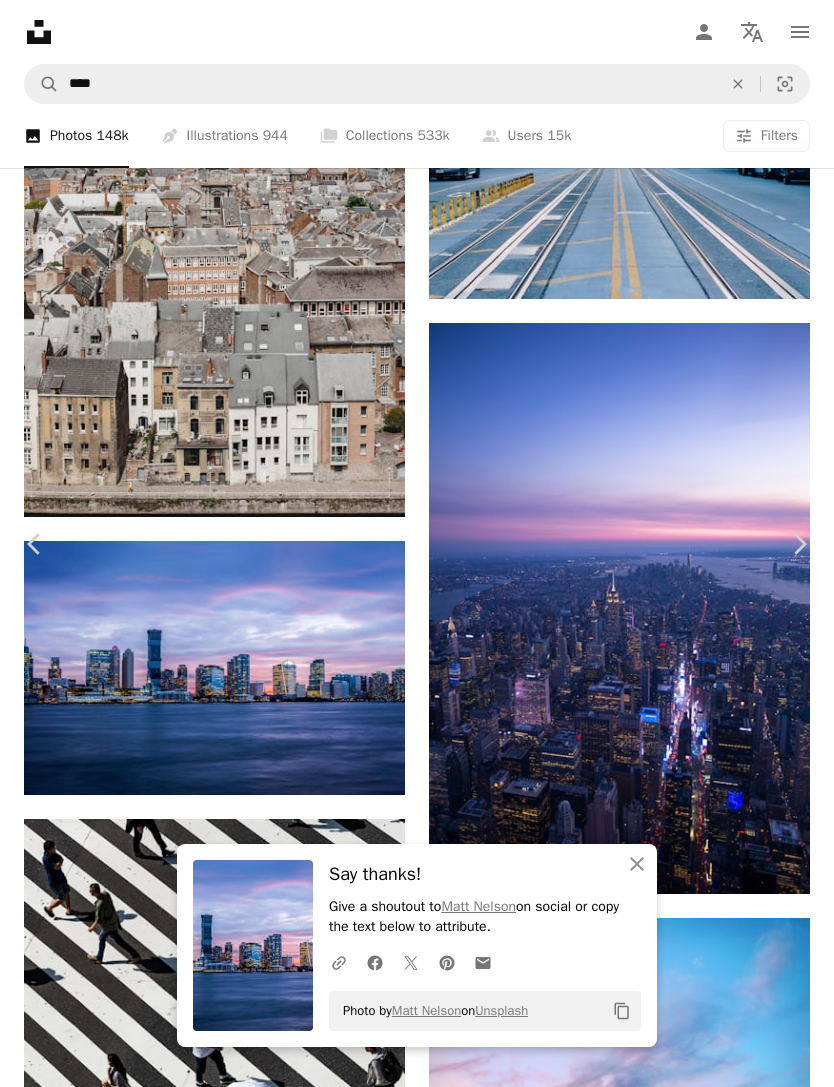 click on "An X shape" 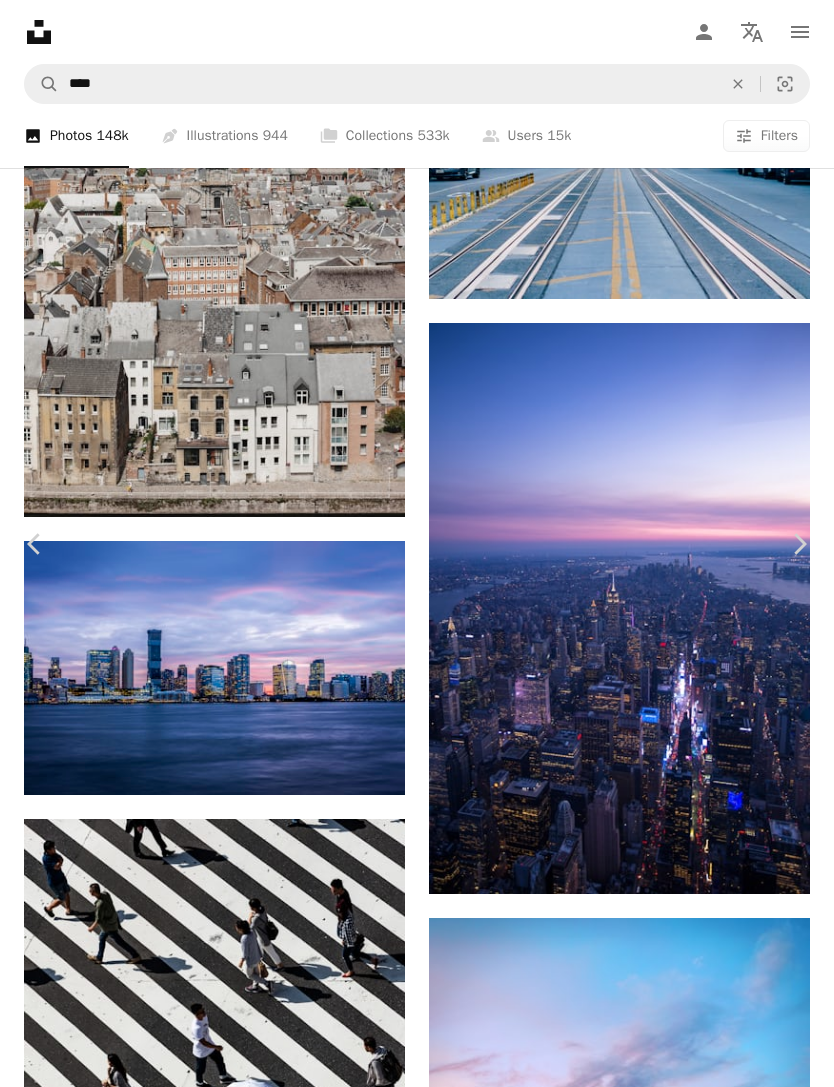 scroll, scrollTop: 861, scrollLeft: 0, axis: vertical 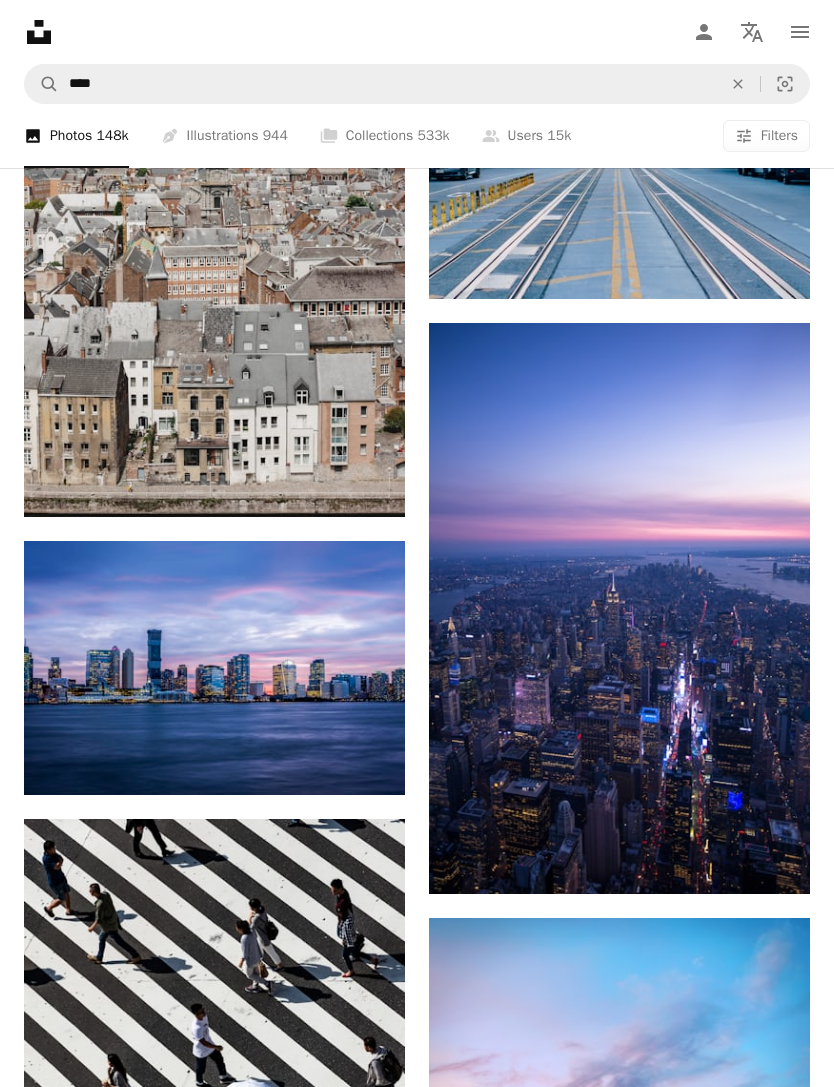 click at bounding box center (619, -519) 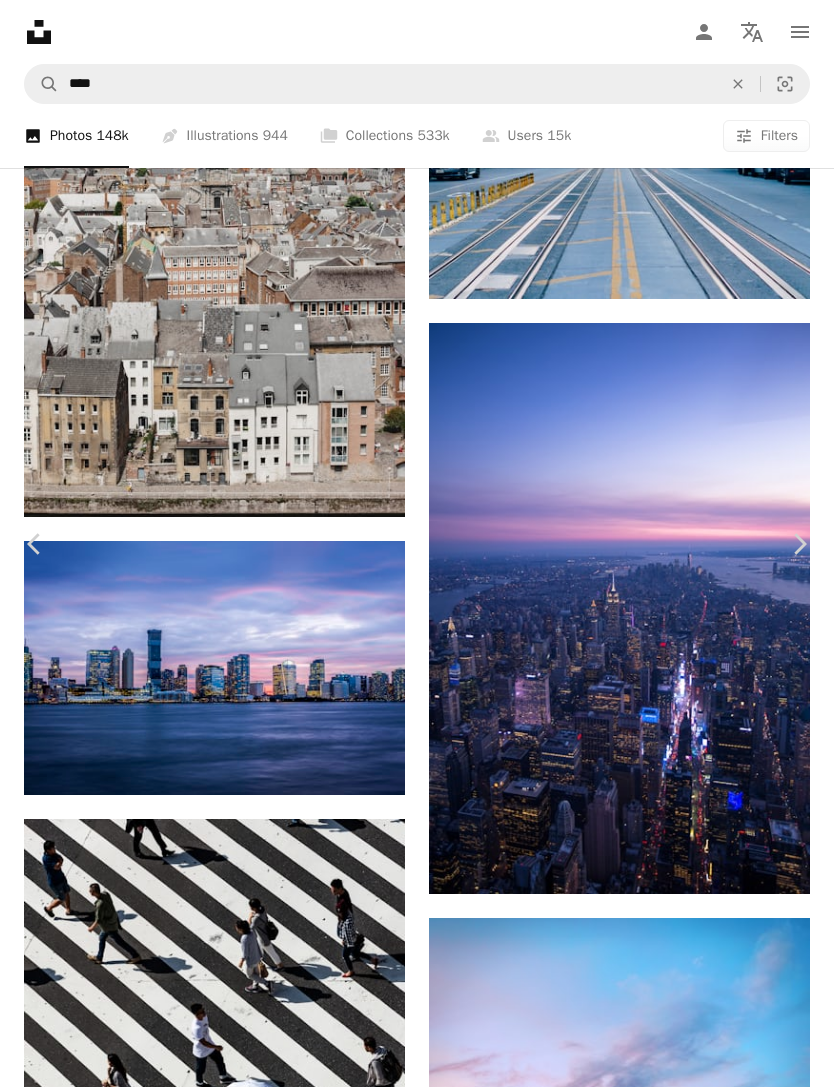click on "An X shape Chevron left Chevron right [PERSON] Available for hire A checkmark inside of a circle A heart A plus sign Download free Chevron down Zoom in ––– ––  –– ––– –––– –––– ––– ––  –– ––– –––– –––– ––– ––  –– ––– –––– –––– ––– ––  –– ––– –––– –––– A forward-right arrow Share Info icon Info More Actions –––   – –––  – – ––  – ––––. ––– ––– ––––  –––– ––– ––– – –––– –––– ––– –––   –––– –––– Browse premium related images on iStock  |  Save 20% with code UNSPLASH20 Related images" at bounding box center (417, 6035) 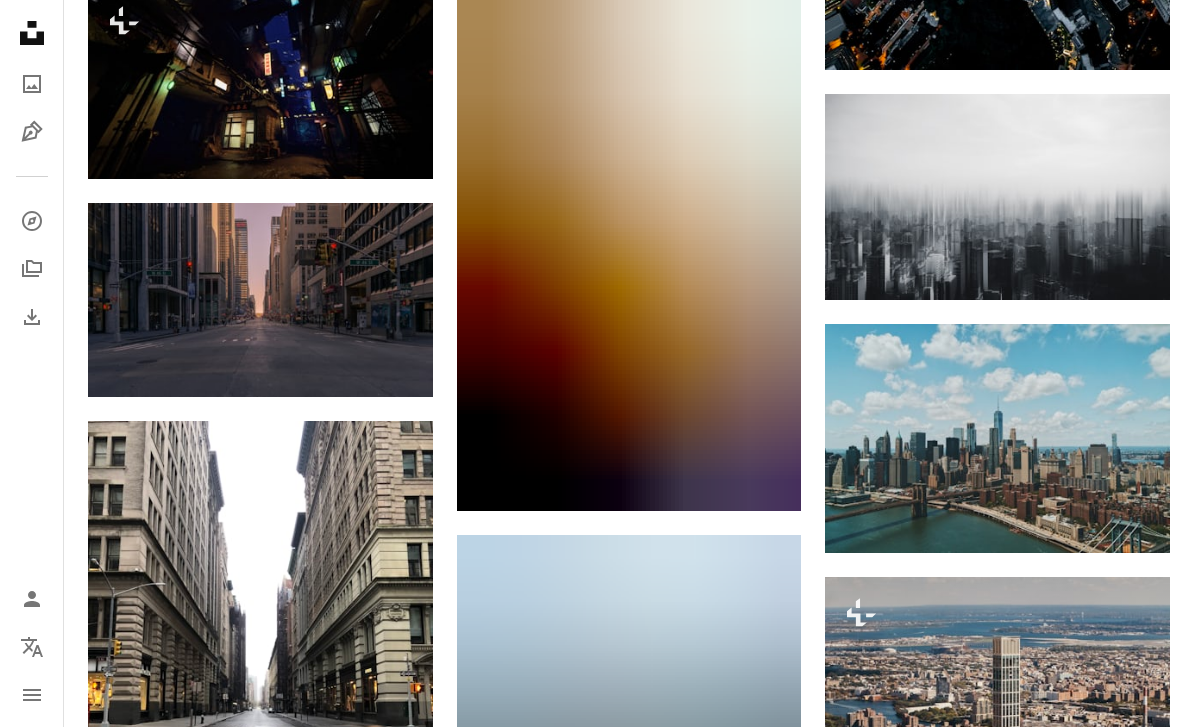 scroll, scrollTop: 14667, scrollLeft: 0, axis: vertical 